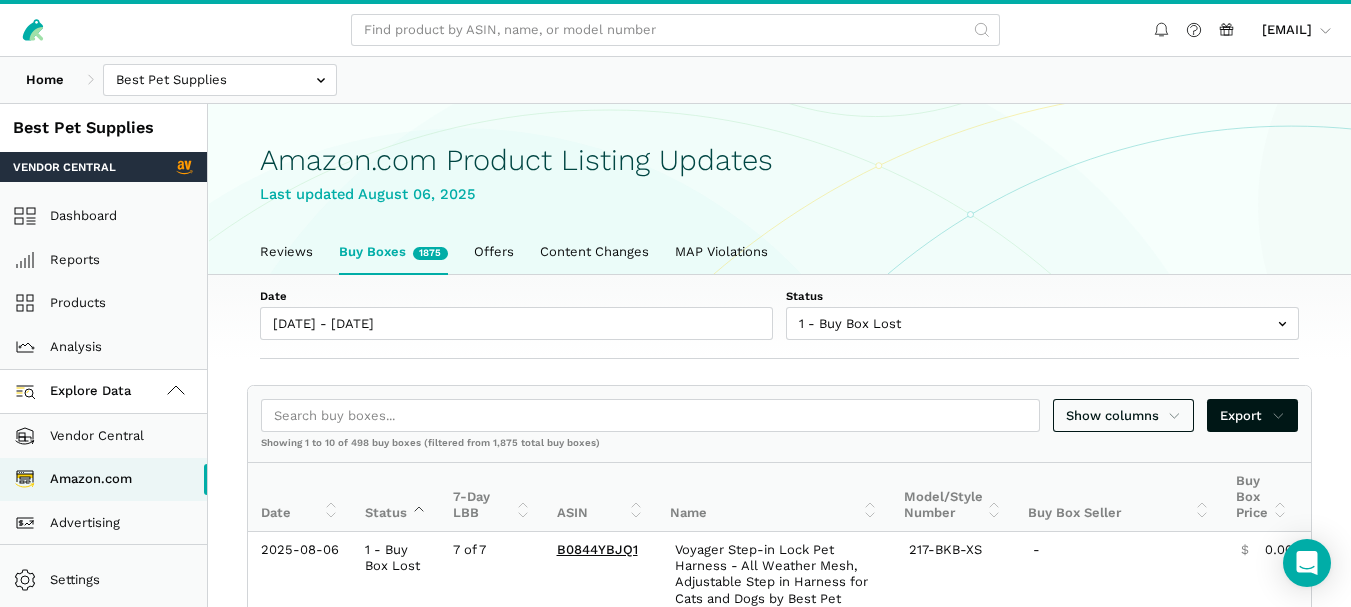 scroll, scrollTop: 0, scrollLeft: 0, axis: both 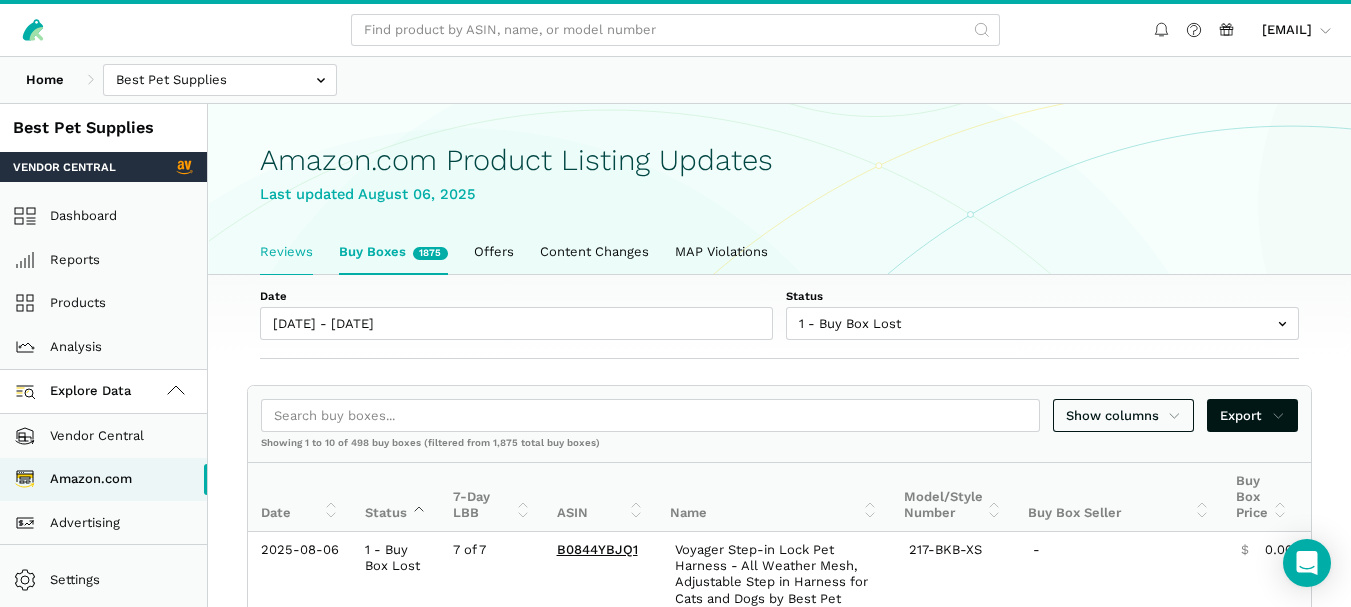 click on "Reviews" at bounding box center (286, 252) 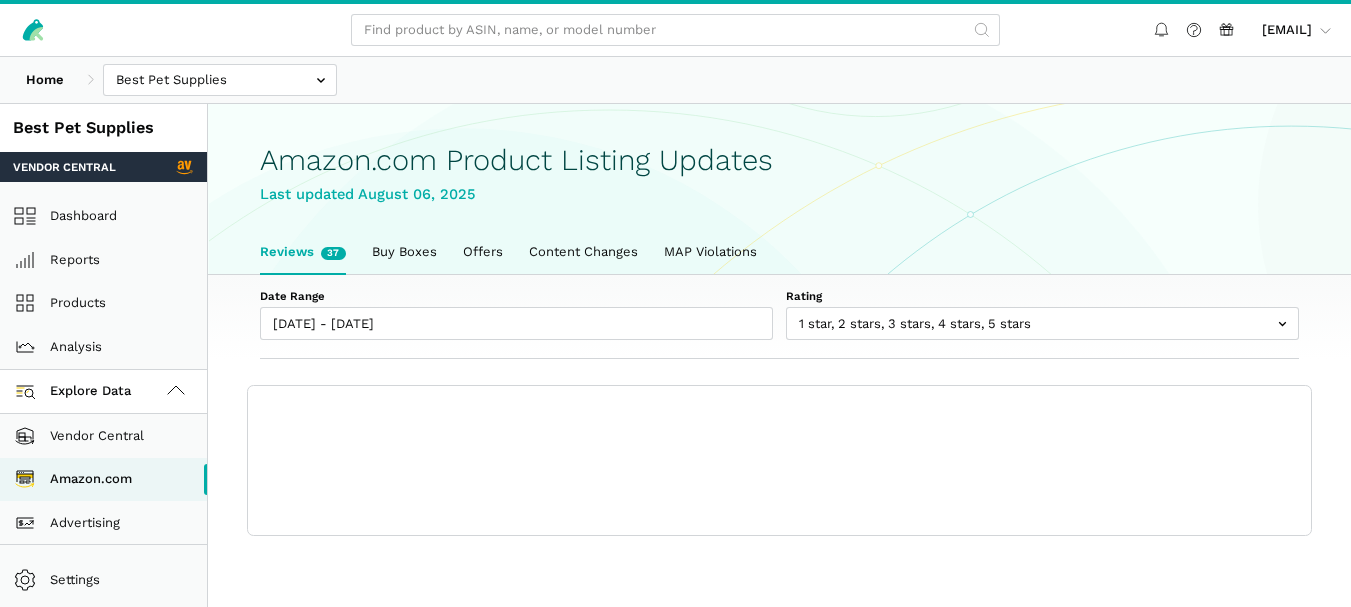 scroll, scrollTop: 0, scrollLeft: 0, axis: both 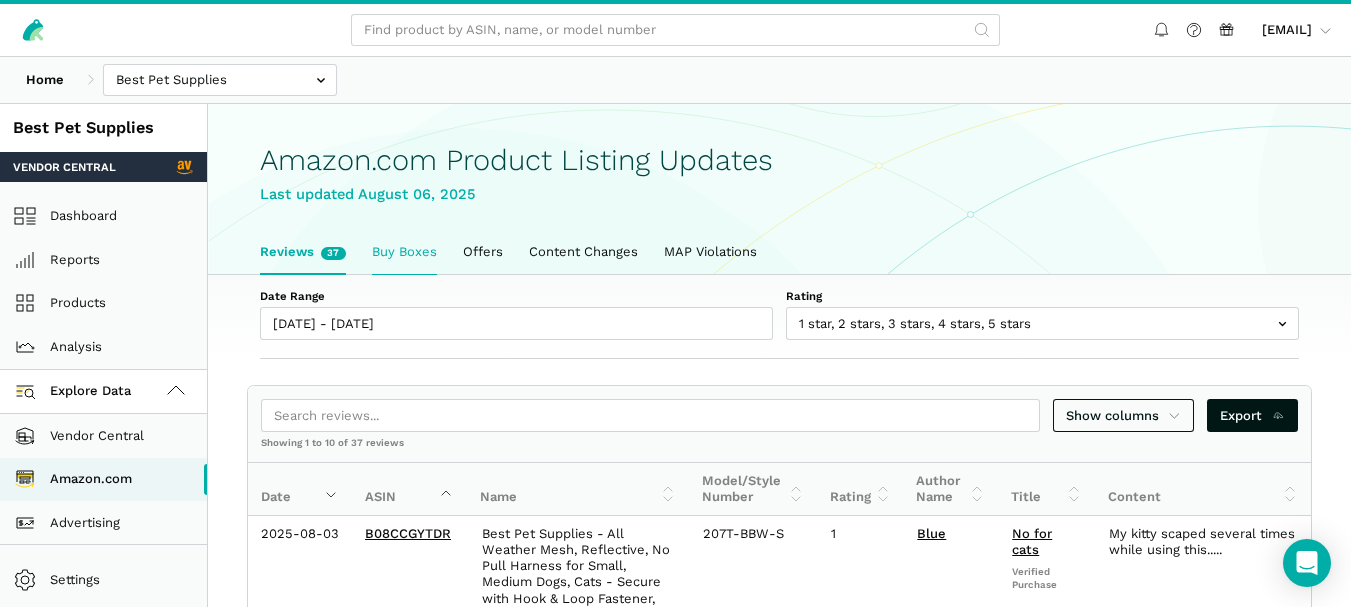 click on "Buy Boxes" at bounding box center (404, 252) 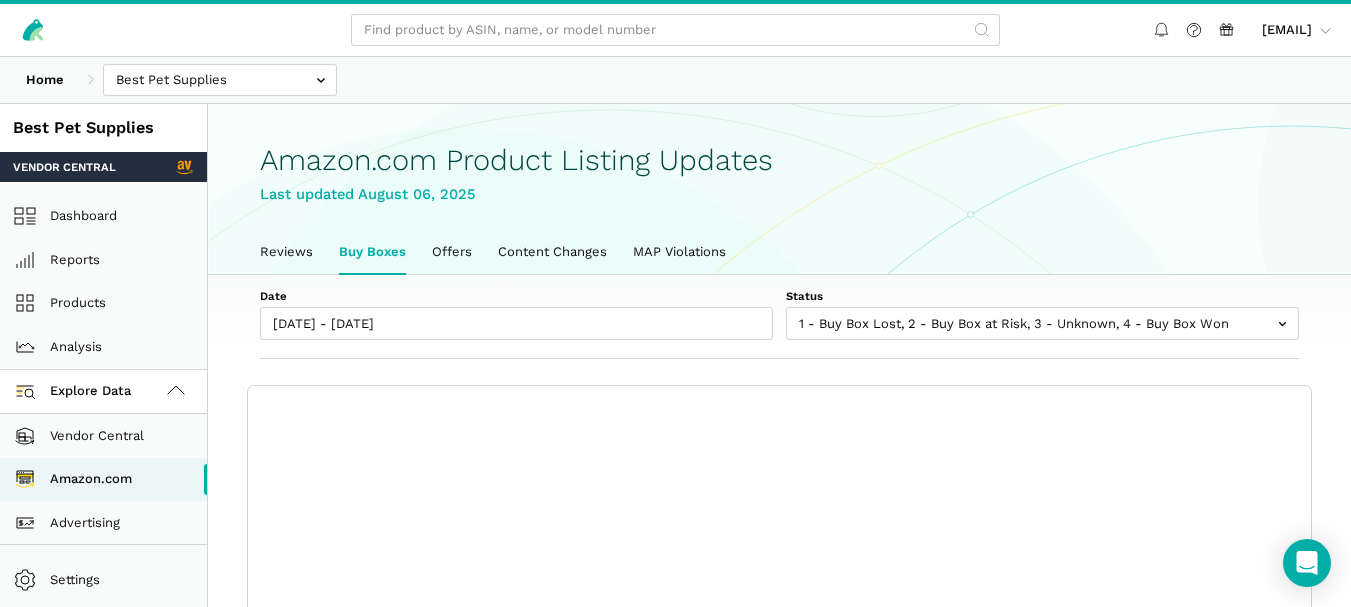 scroll, scrollTop: 0, scrollLeft: 0, axis: both 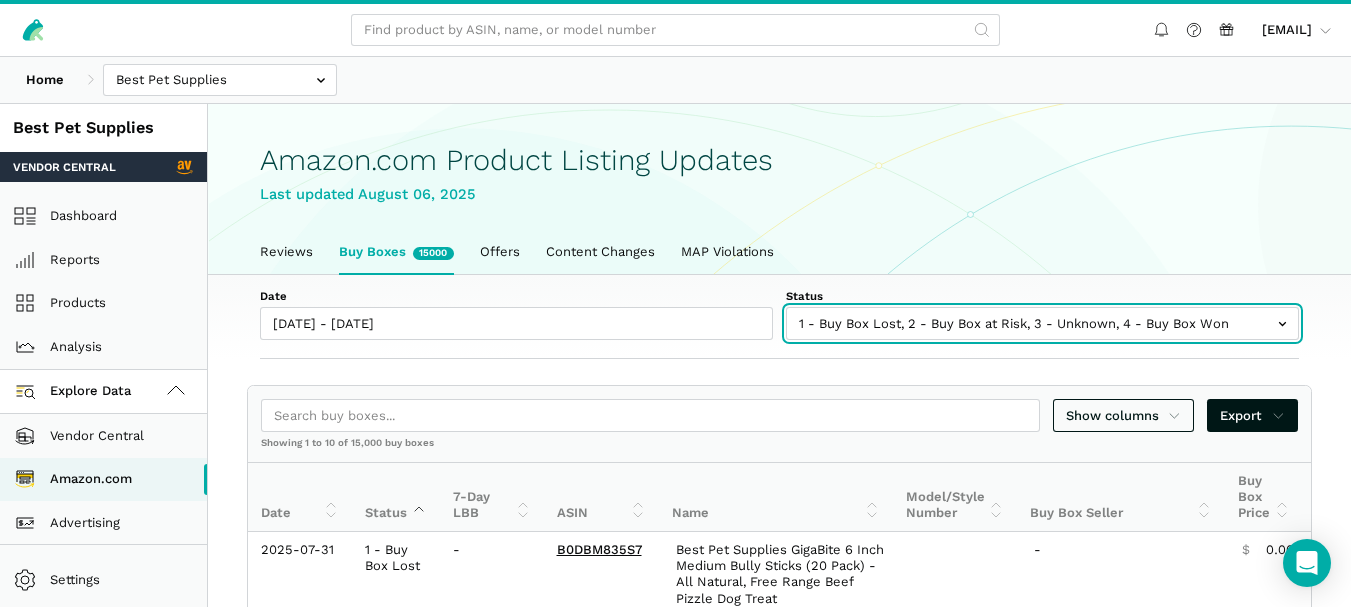 click at bounding box center (1042, 323) 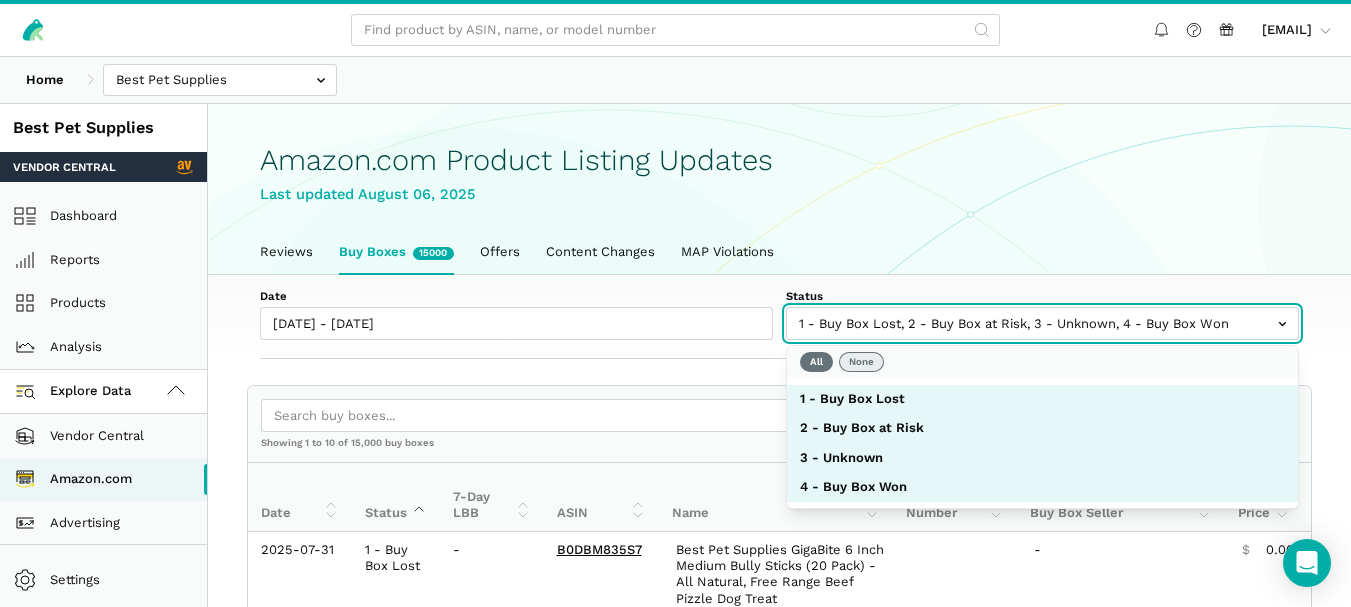 click on "None" at bounding box center [861, 362] 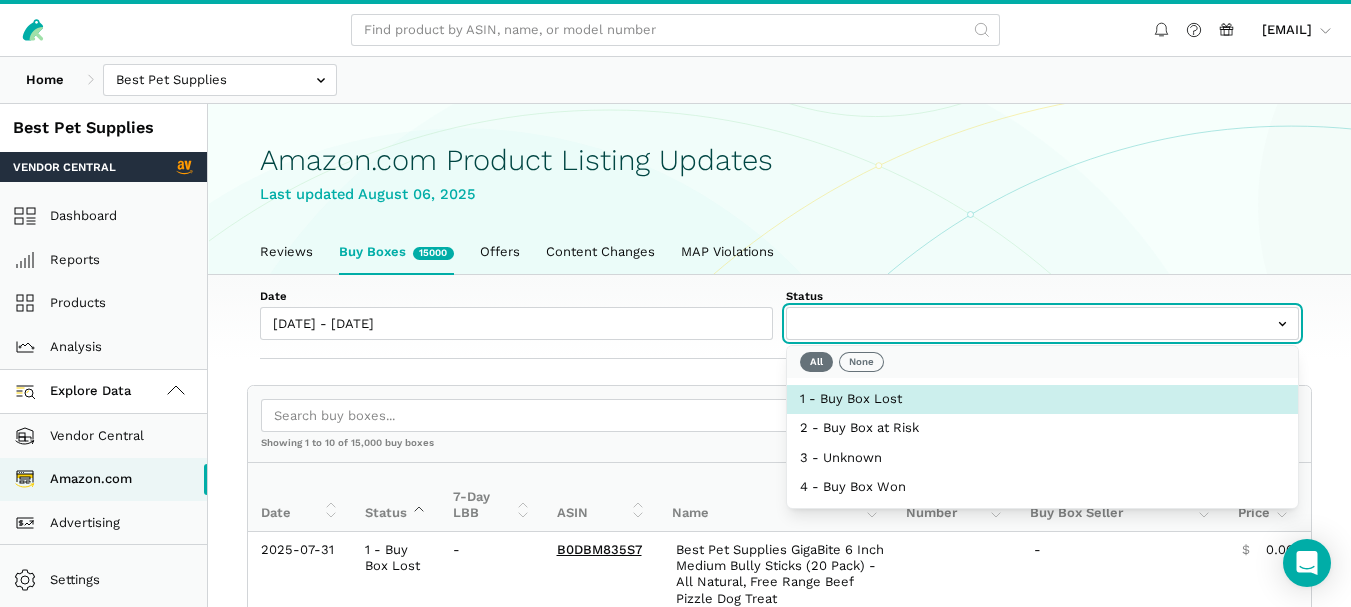 select on "1 - Buy Box Lost" 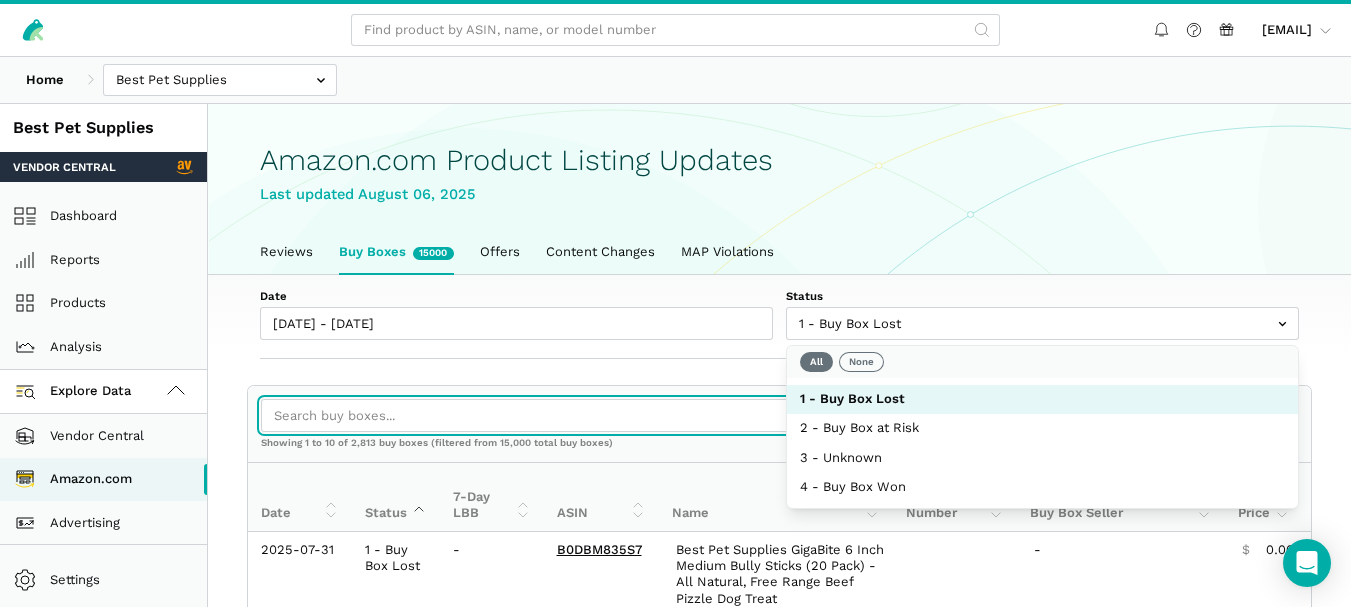click at bounding box center [650, 415] 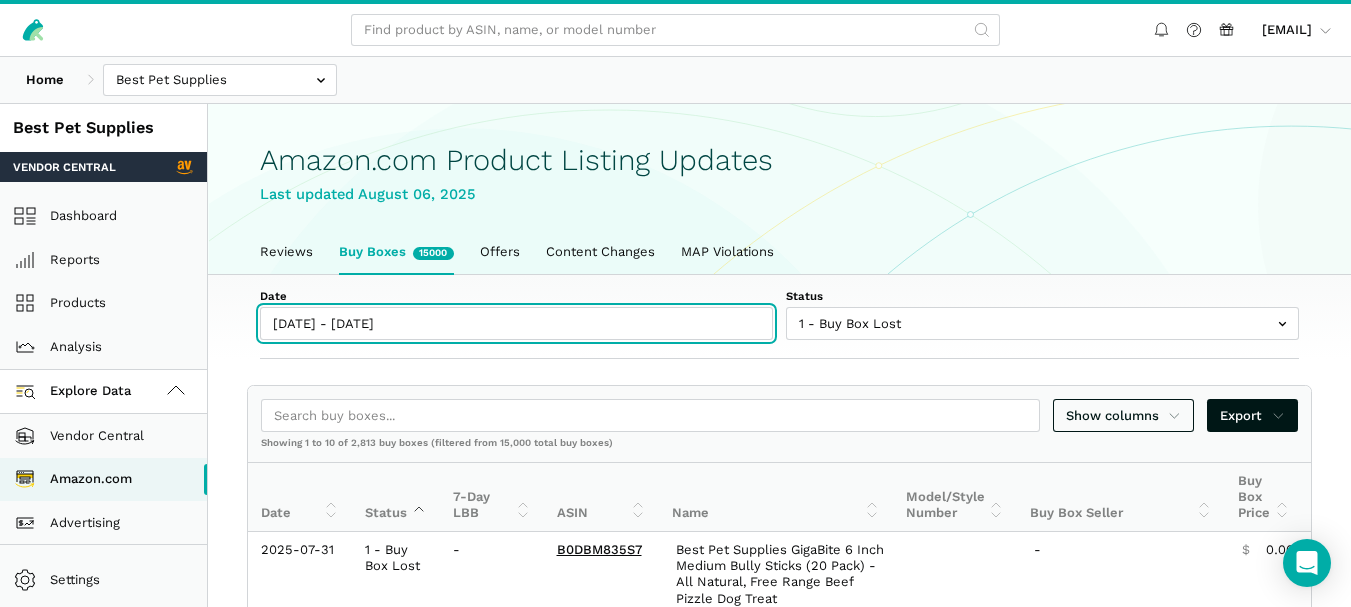 click on "[DATE] - [DATE]" at bounding box center (516, 323) 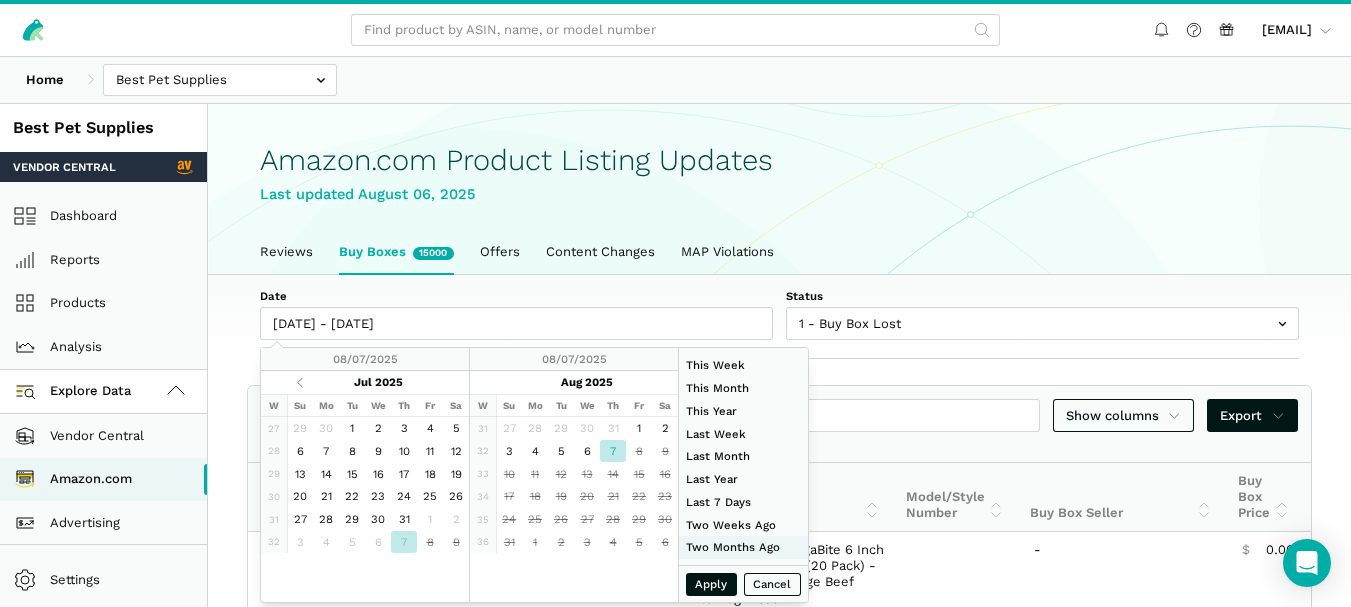 type on "07/20/2025" 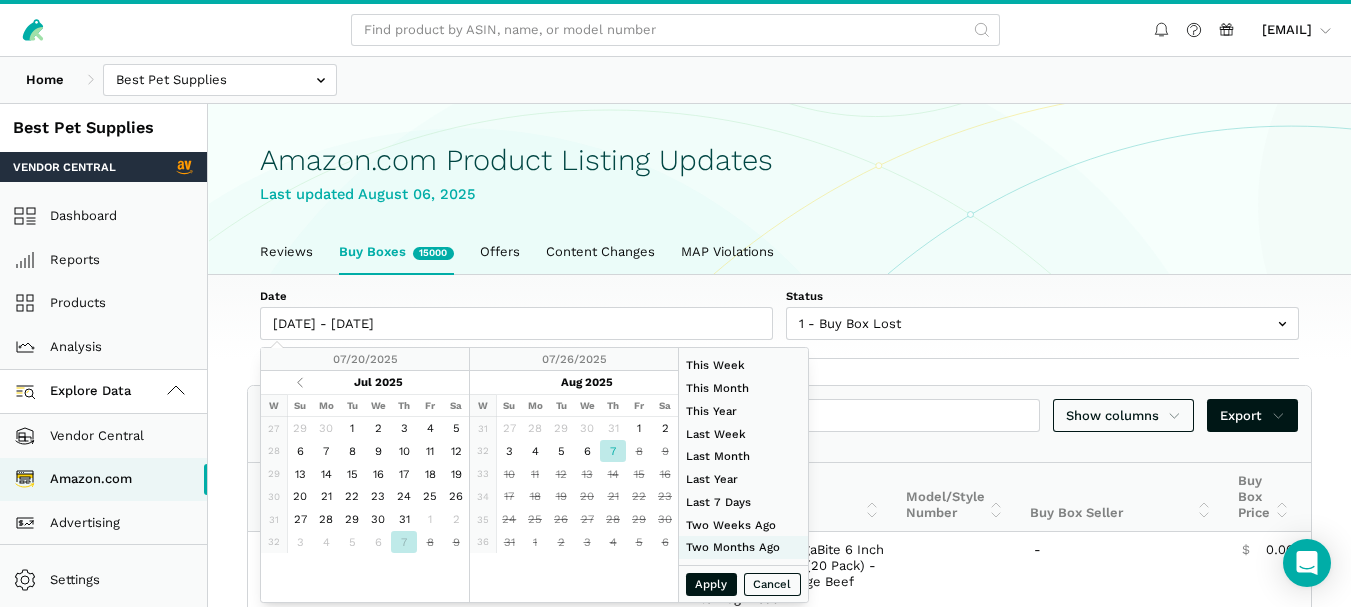 type on "06/01/2025" 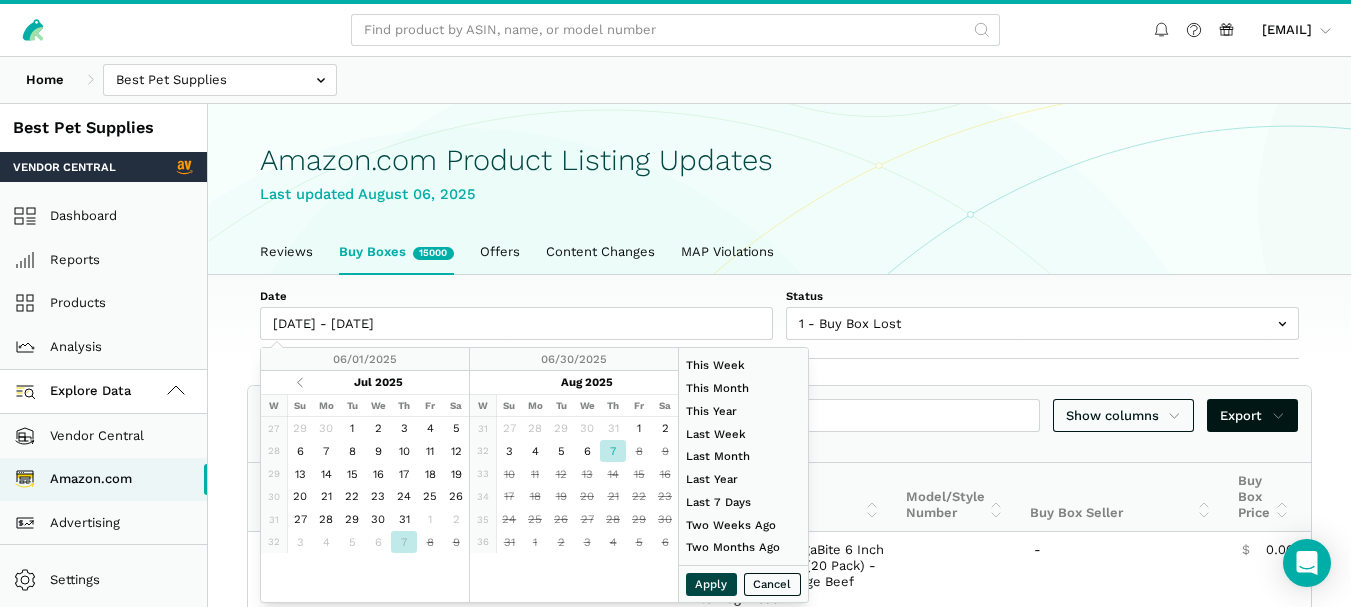 type on "08/07/2025" 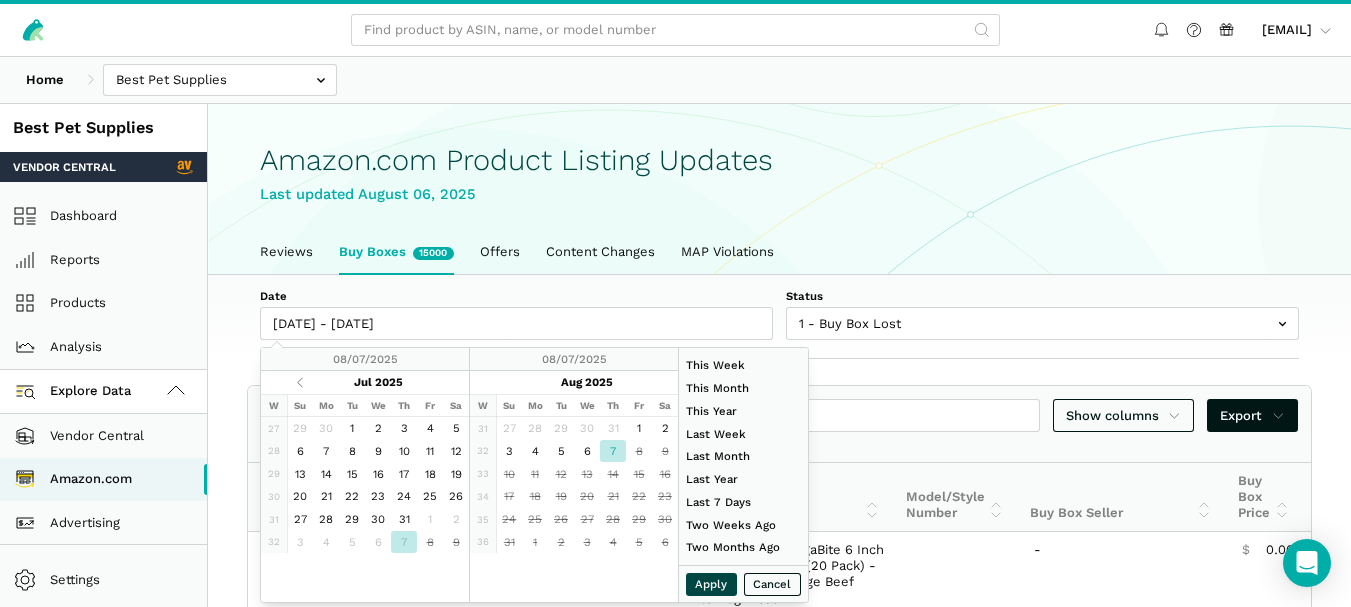 click on "Apply" at bounding box center (712, 584) 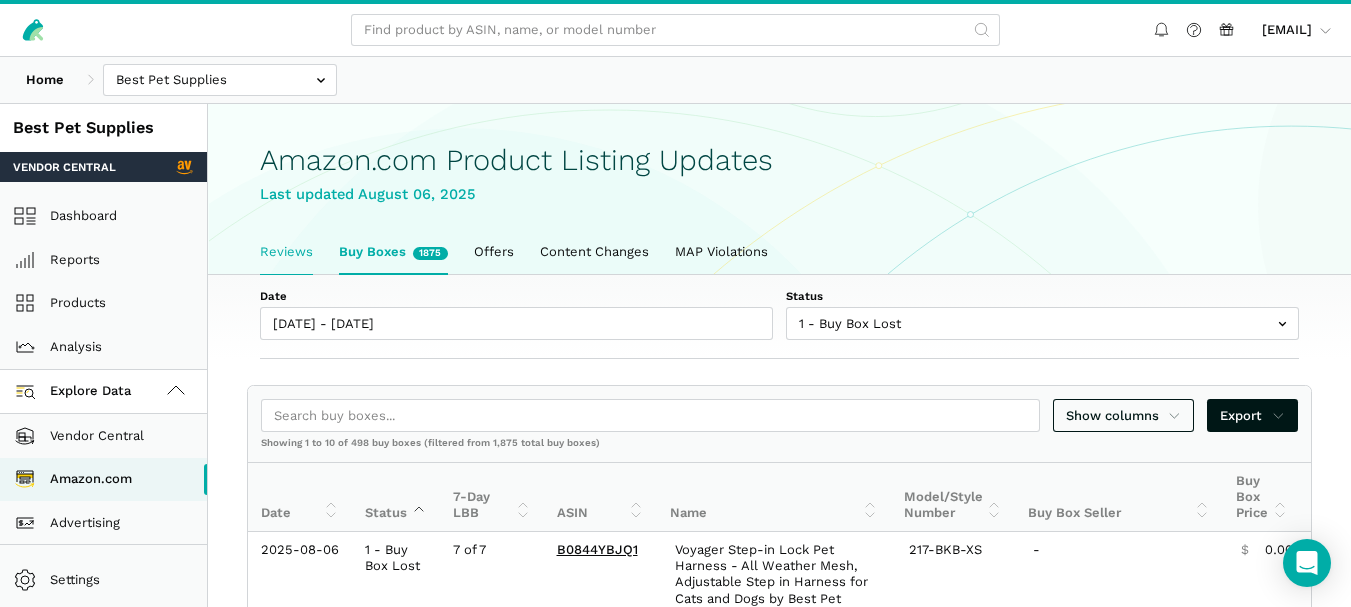 click on "Reviews" at bounding box center [286, 252] 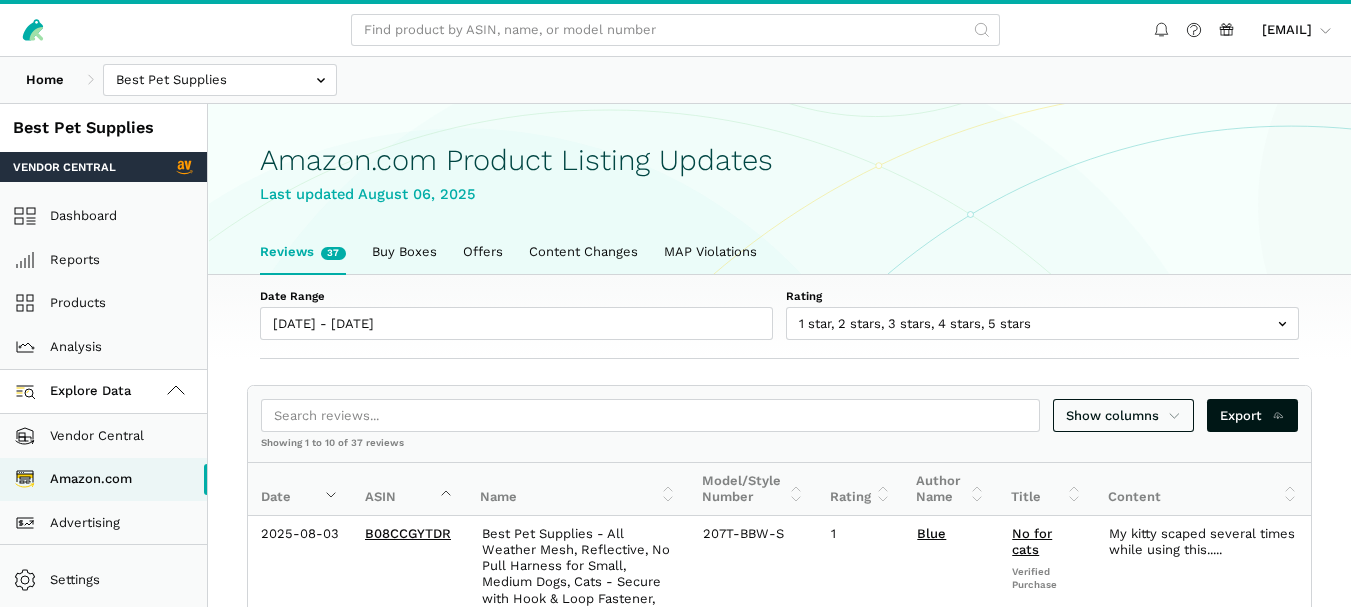 scroll, scrollTop: 0, scrollLeft: 0, axis: both 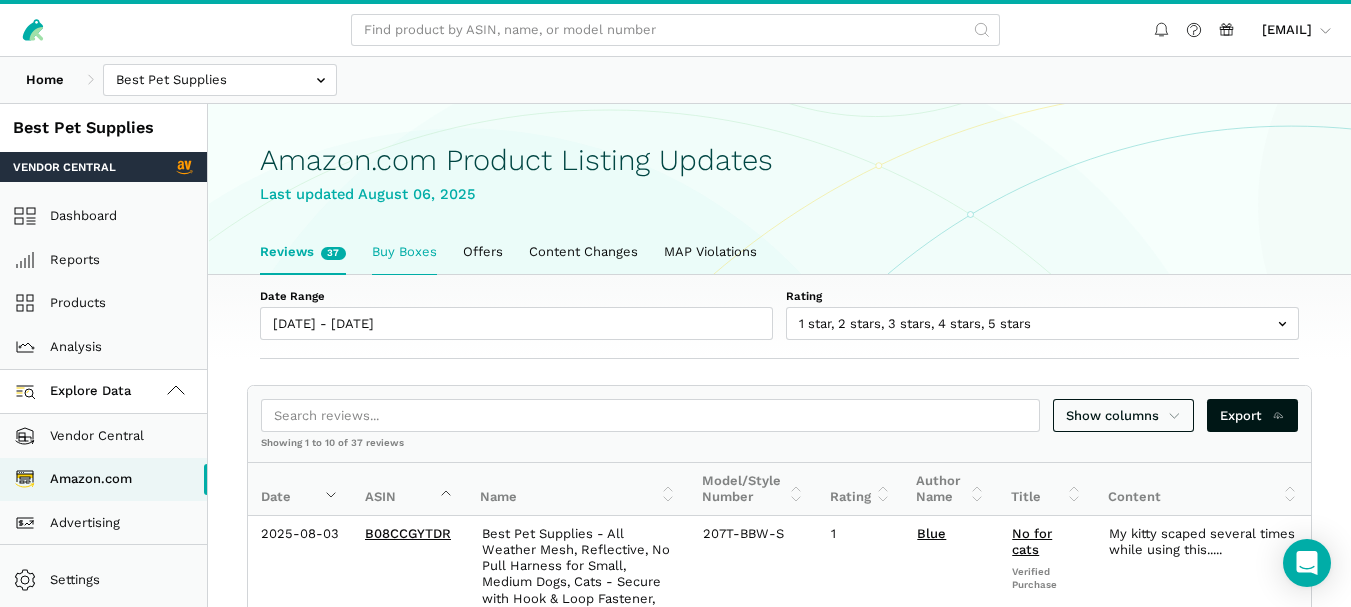 click on "Buy Boxes" at bounding box center [404, 252] 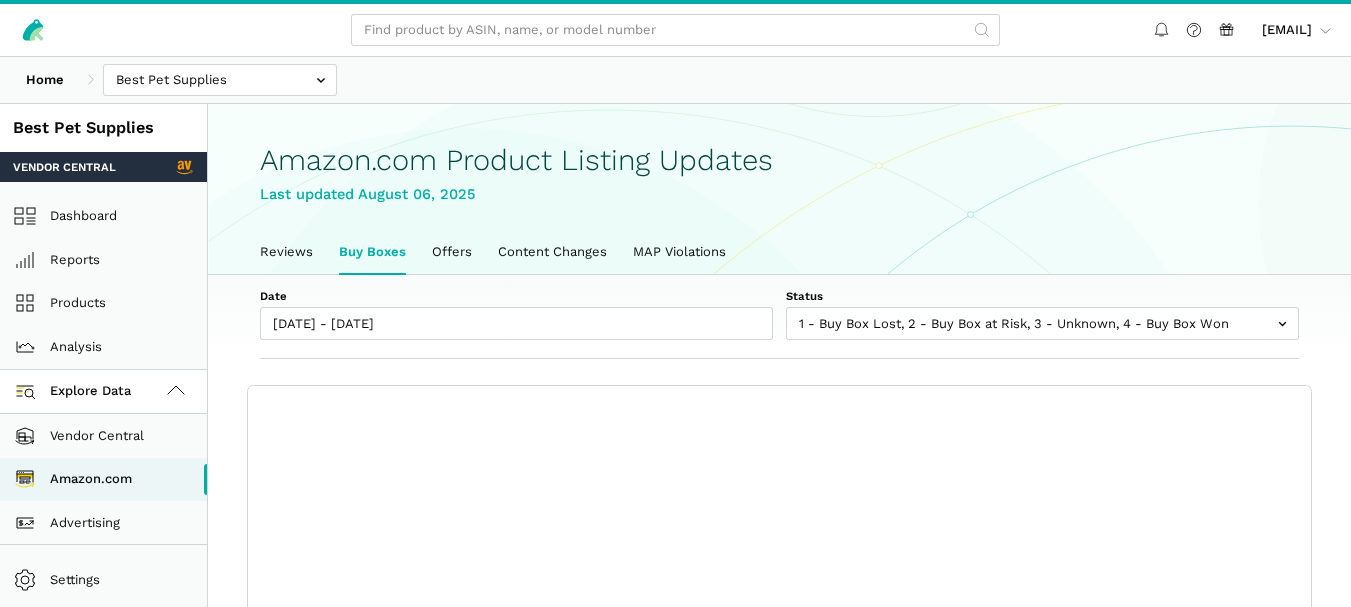 scroll, scrollTop: 0, scrollLeft: 0, axis: both 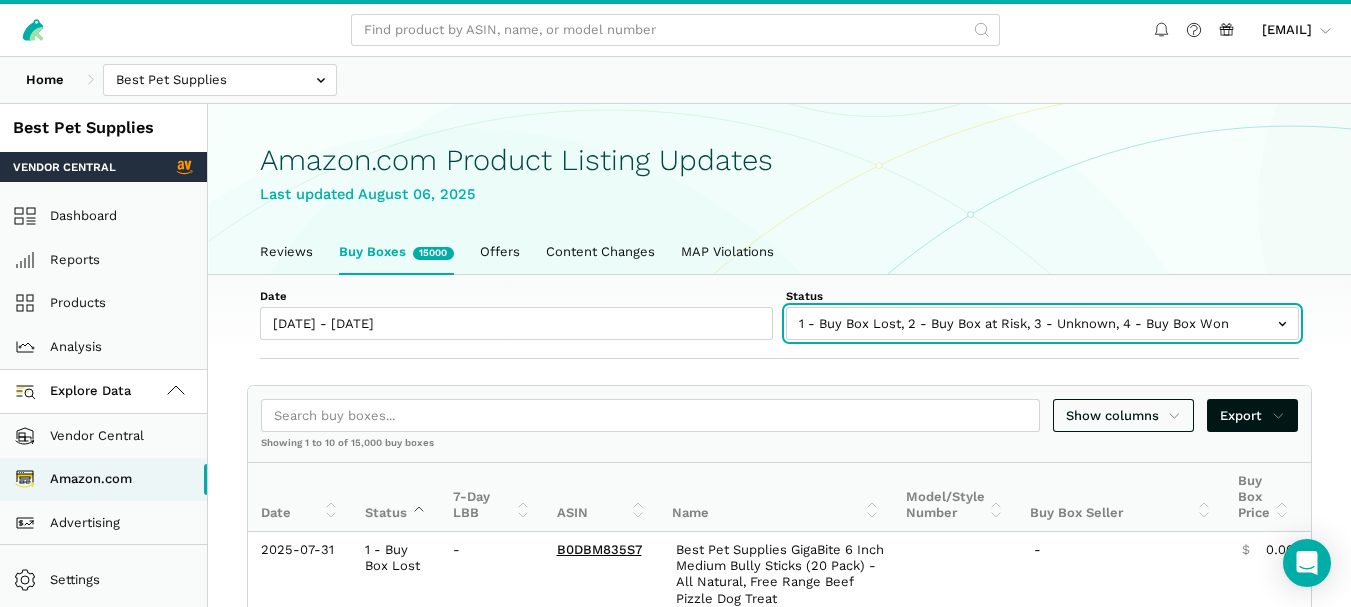 click at bounding box center (1042, 323) 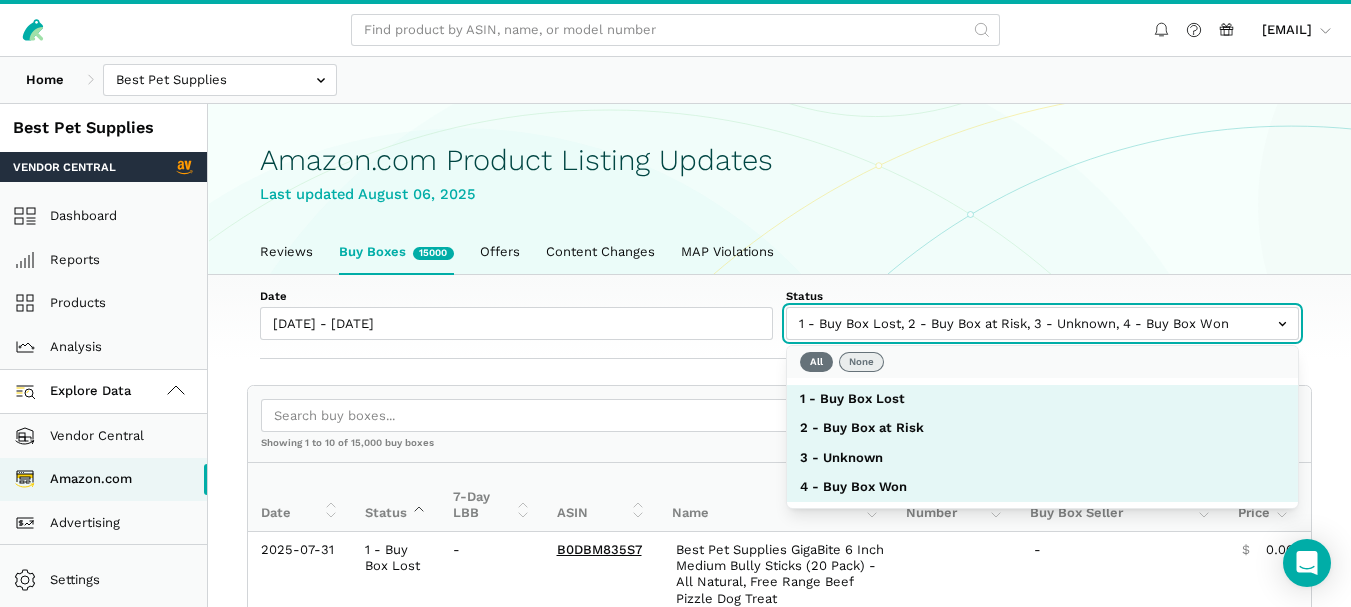 click on "None" at bounding box center (861, 362) 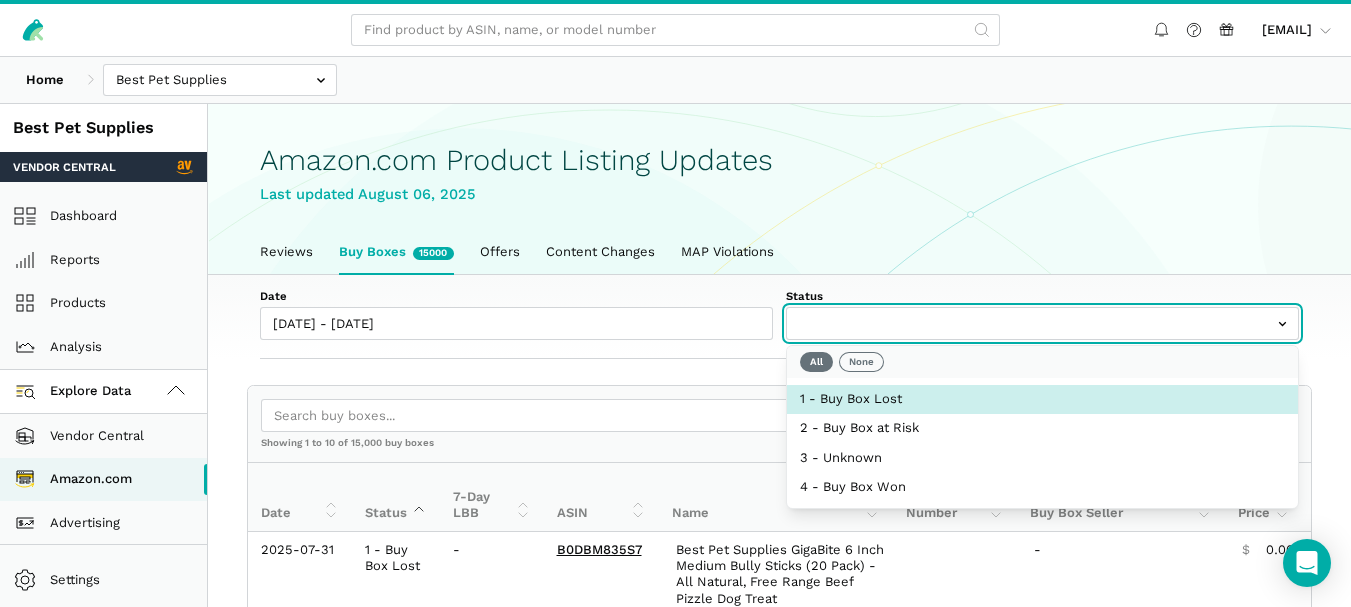 select on "1 - Buy Box Lost" 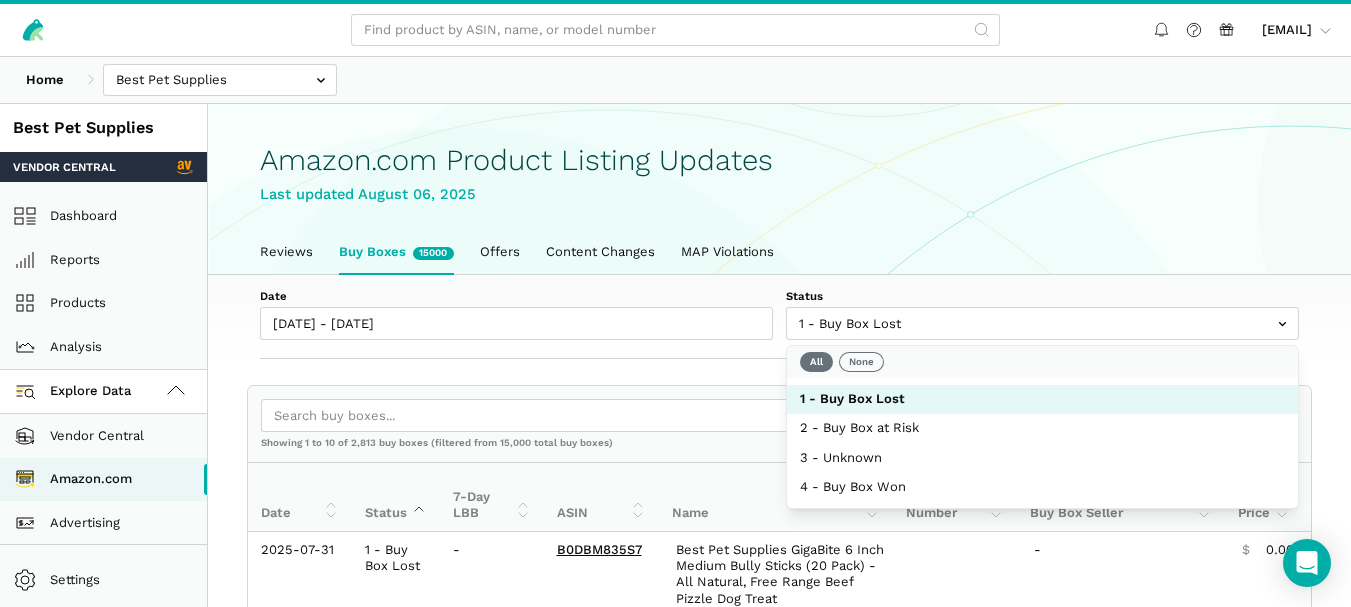 click on "Date
07/31/2025 - 08/07/2025
Status
1 - Buy Box Lost
2 - Buy Box at Risk
3 - Unknown
4 - Buy Box Won
Show columns
Export
Showing 1 to 10 of 2,813 buy boxes (filtered from 15,000 total buy boxes)
Date Status
7-Day LBB
ASIN Name Model/Style Number Buy Box Seller Buy Box Price Buy Box Availability Amazon Price Amazon Fast Track Message
Date Status
7-Day LBB
ASIN Name Model/Style Number Buy Box Seller Buy Box Price Buy Box Availability Amazon Price Amazon Fast Track Message
2025-07-31 1 - Buy Box Lost - B0DBM835S7" at bounding box center (779, 1074) 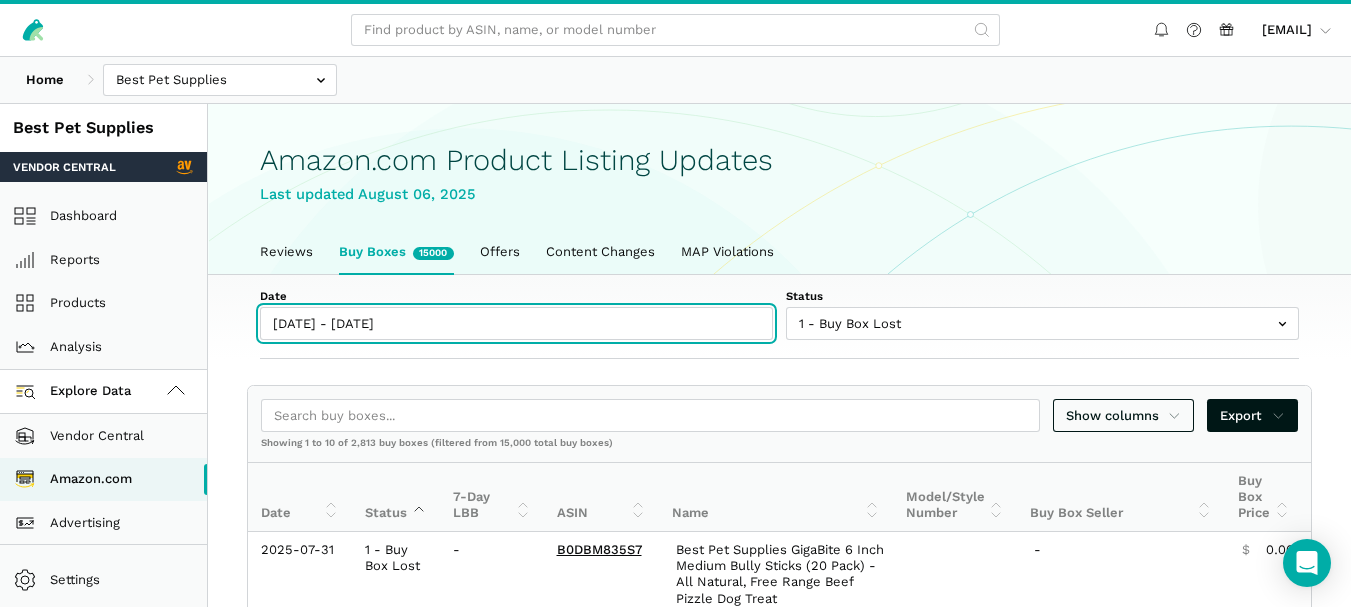 click on "[DATE] - [DATE]" at bounding box center [516, 323] 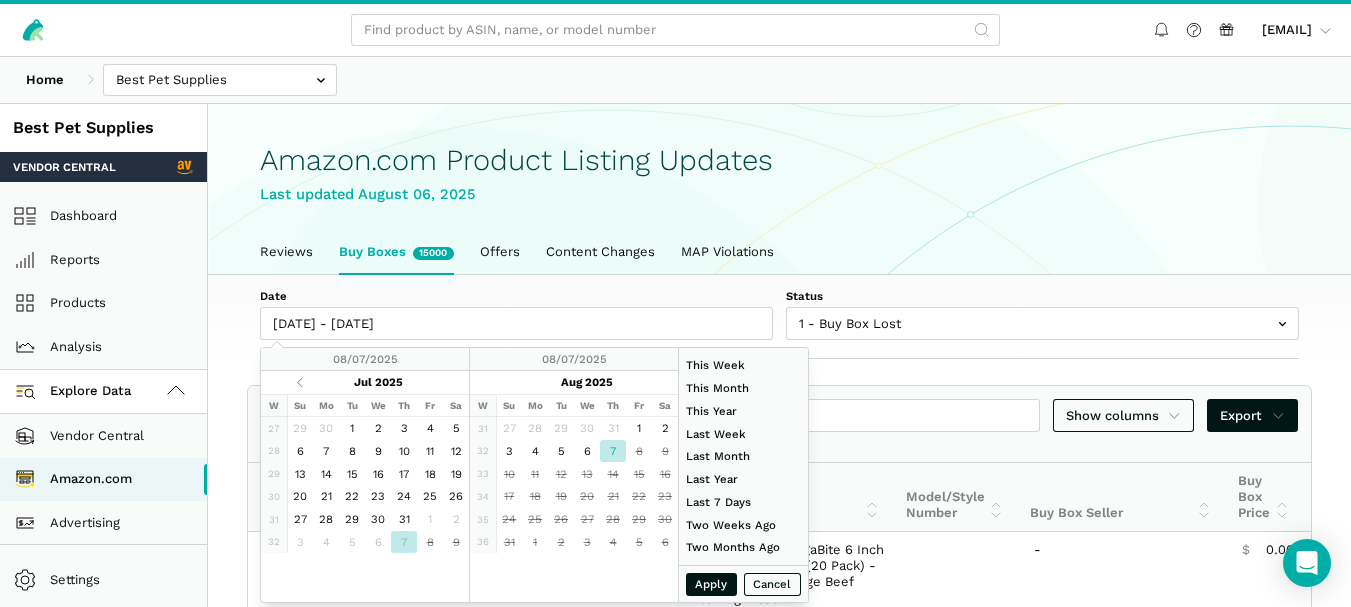 type on "06/01/2025" 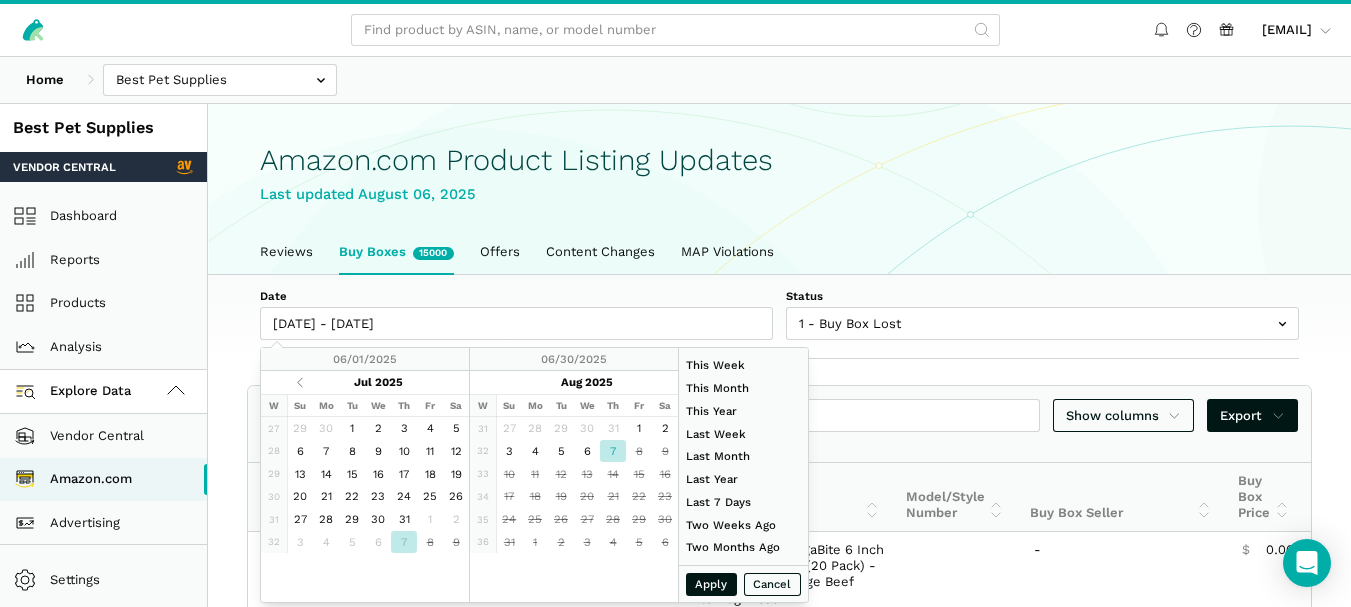 type on "08/07/2025" 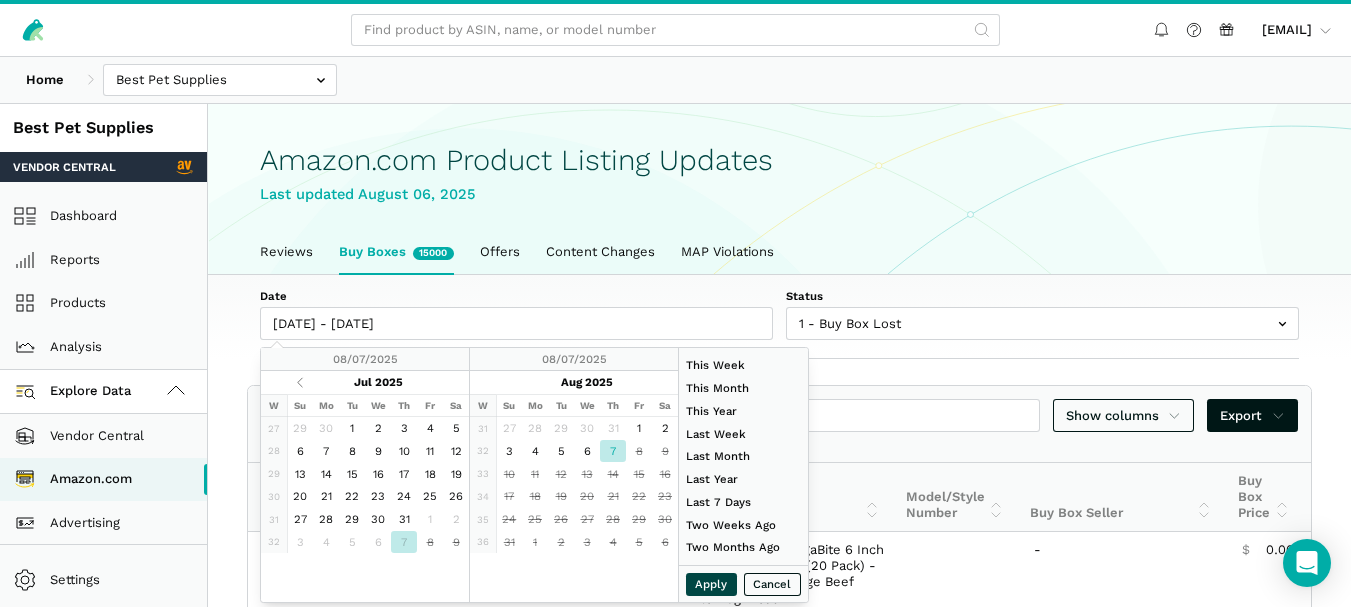 click on "Apply" at bounding box center [712, 584] 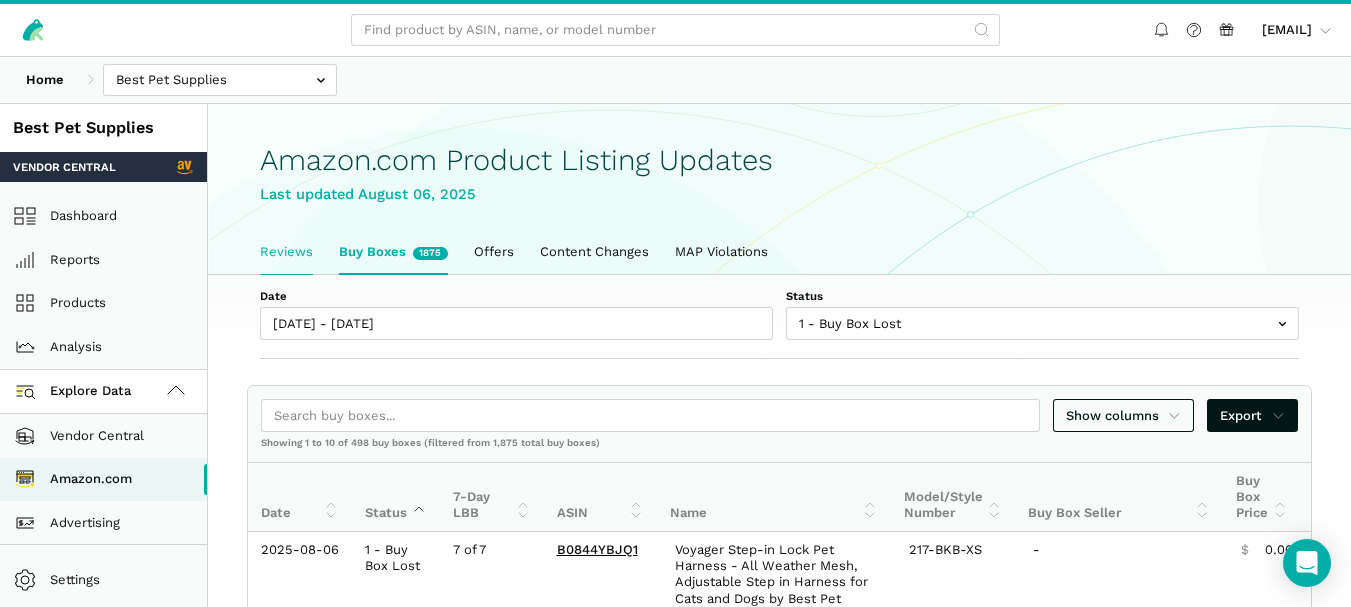 click on "Reviews" at bounding box center [286, 252] 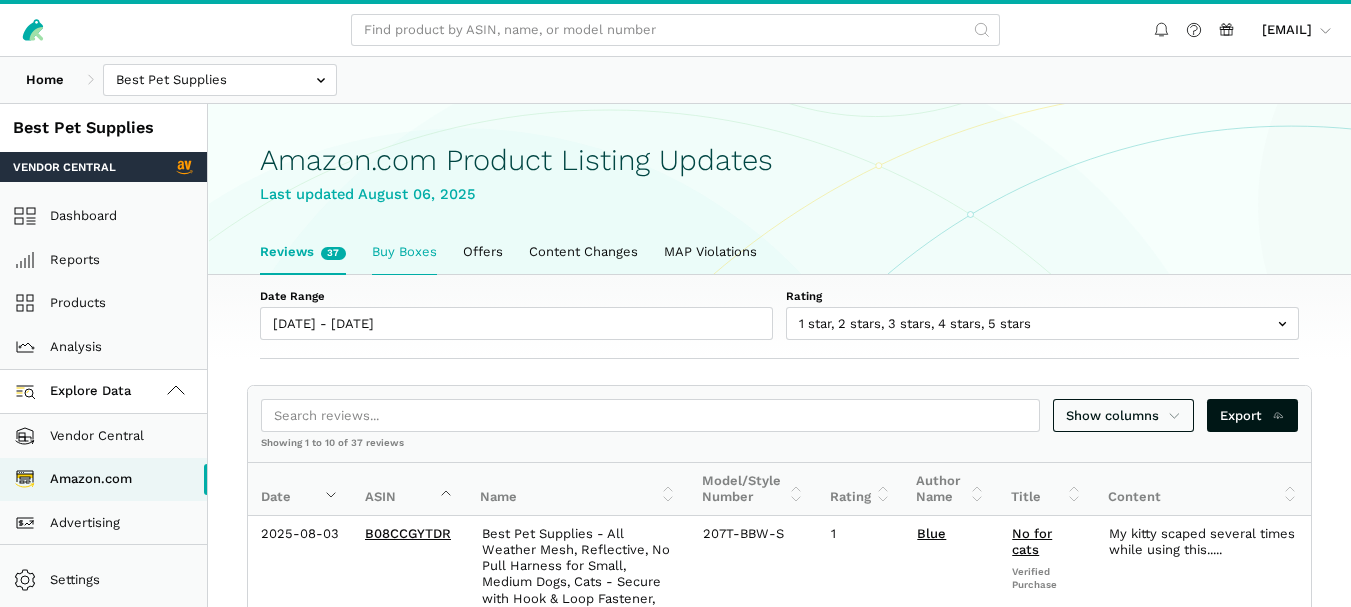 scroll, scrollTop: 0, scrollLeft: 0, axis: both 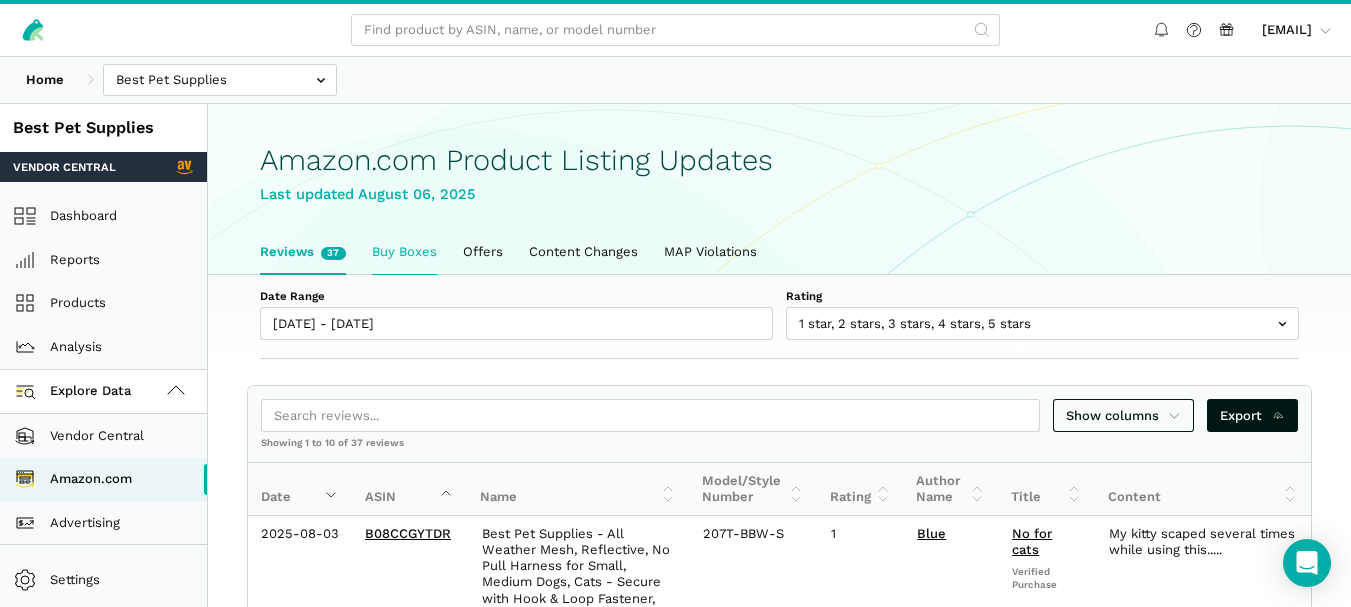 click on "Buy Boxes" at bounding box center [404, 252] 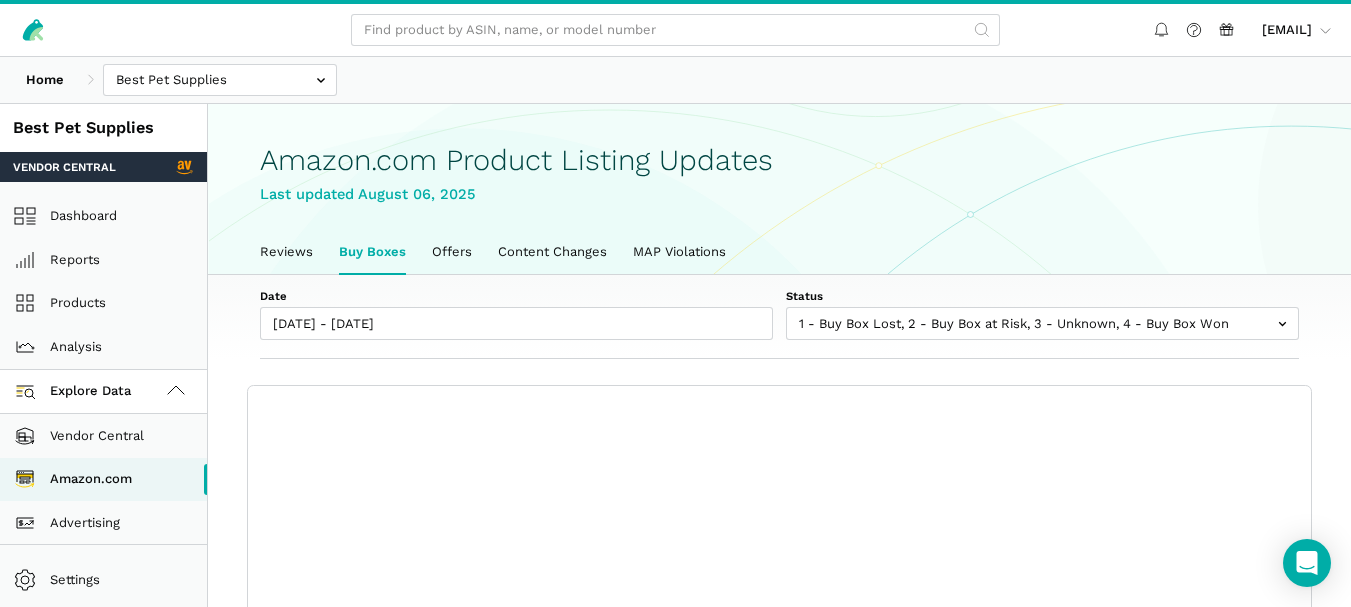 scroll, scrollTop: 0, scrollLeft: 0, axis: both 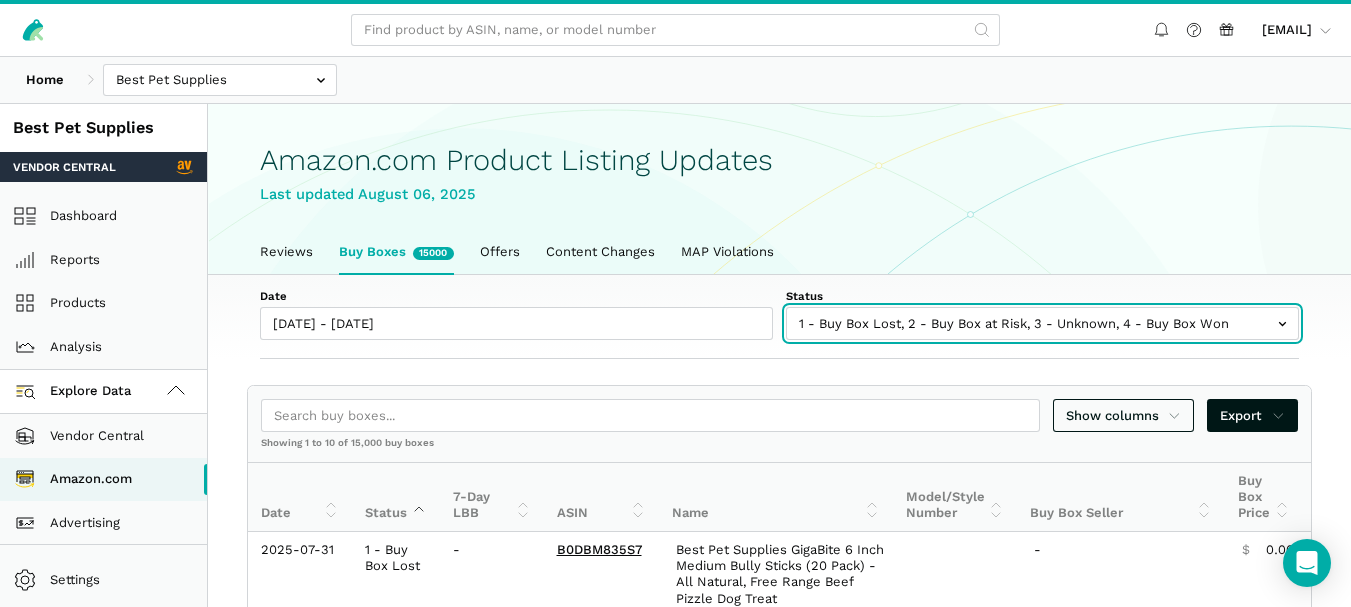 click at bounding box center [1042, 323] 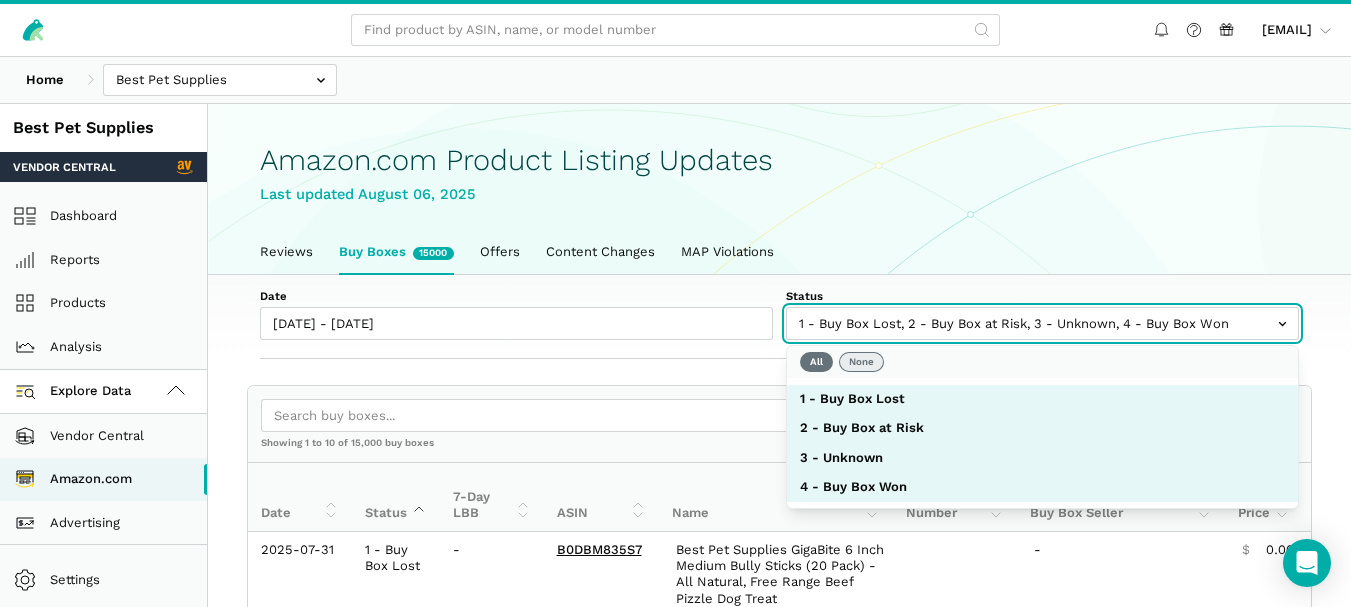 click on "None" at bounding box center [861, 362] 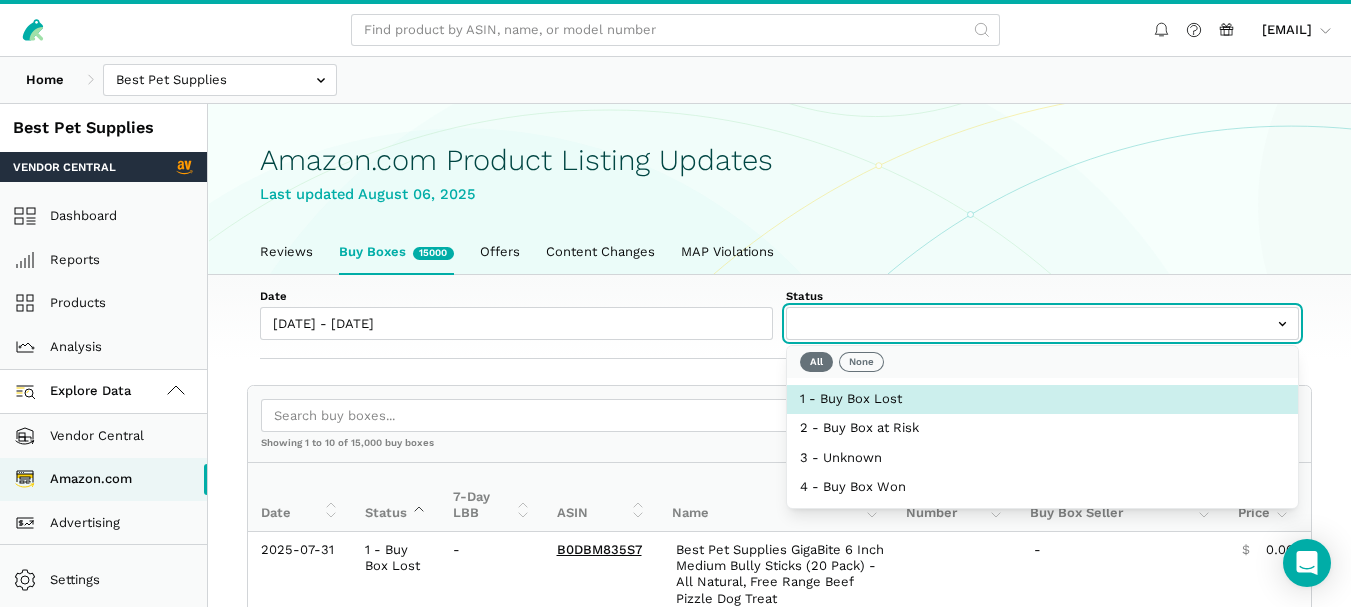 select on "1 - Buy Box Lost" 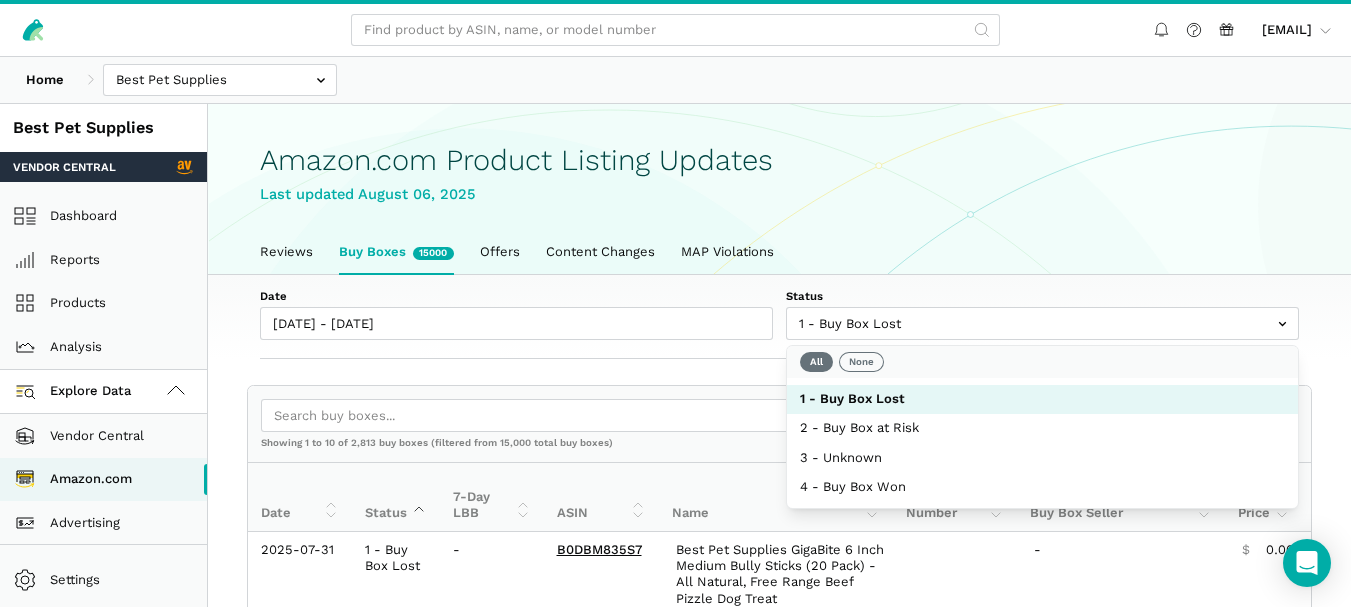 click on "Show columns
Export" at bounding box center (779, 416) 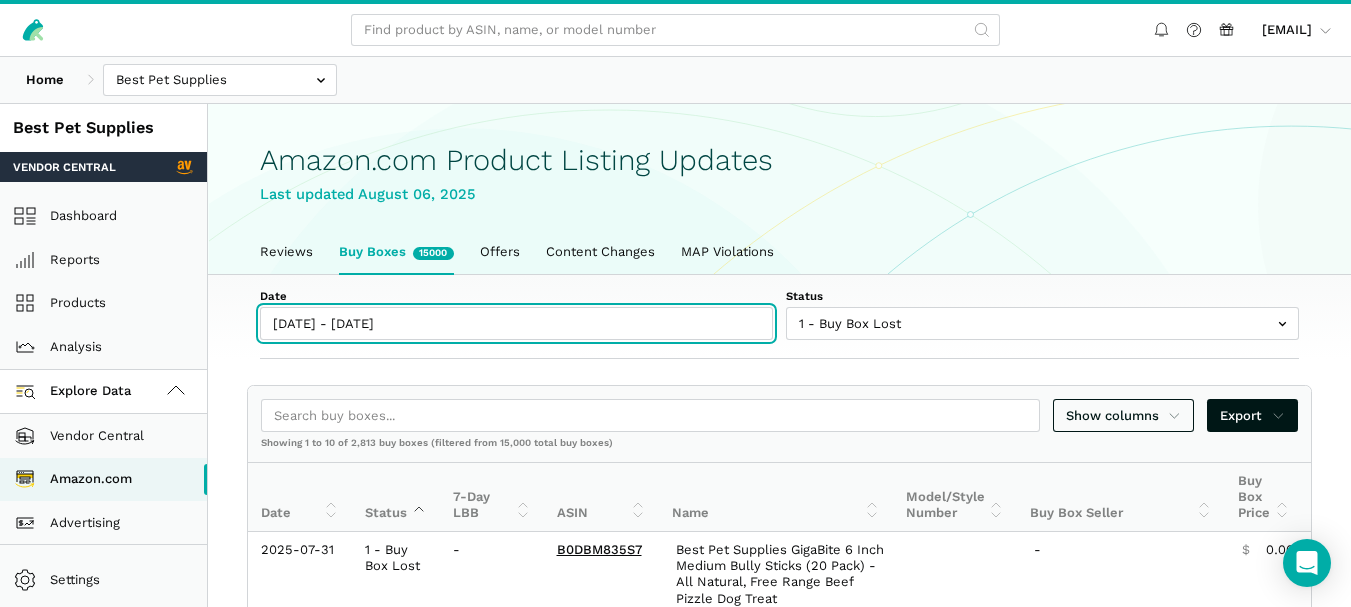 click on "[DATE] - [DATE]" at bounding box center [516, 323] 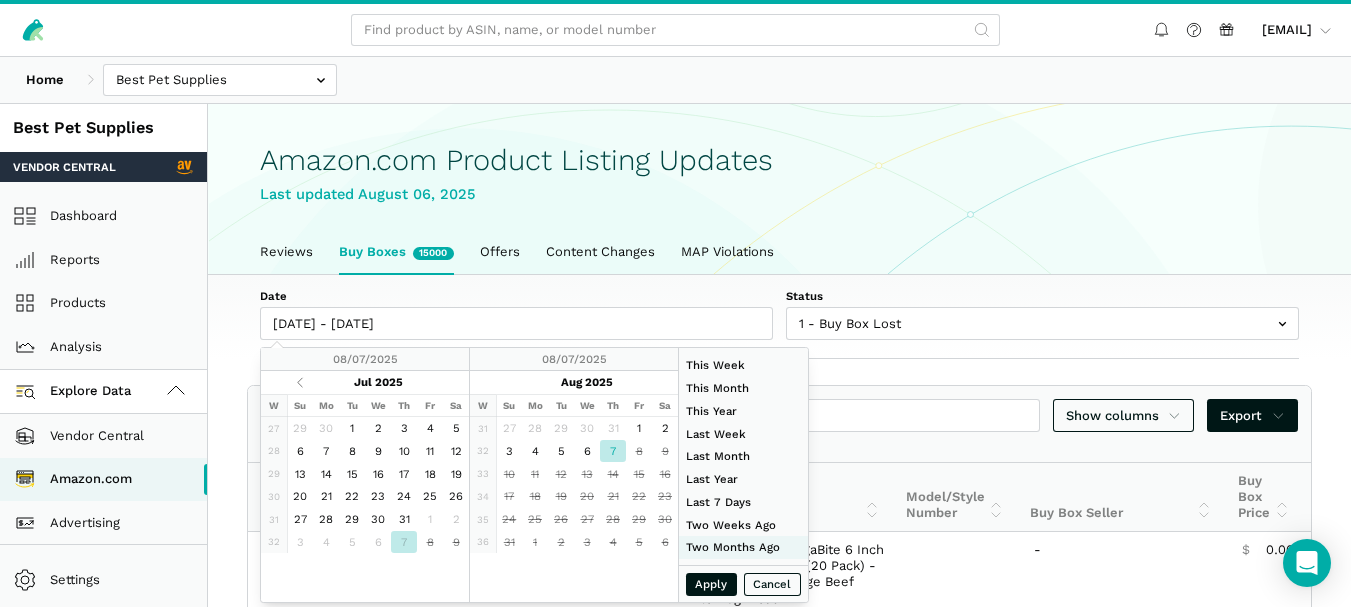 type on "06/01/2025" 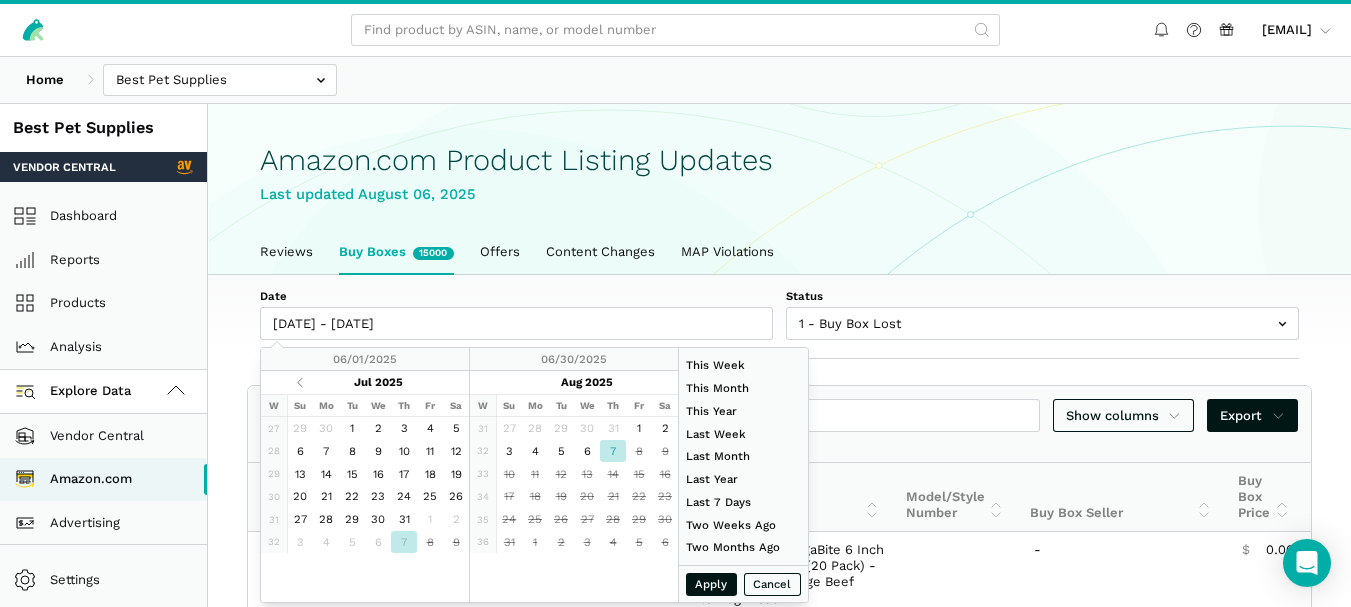 type on "08/07/2025" 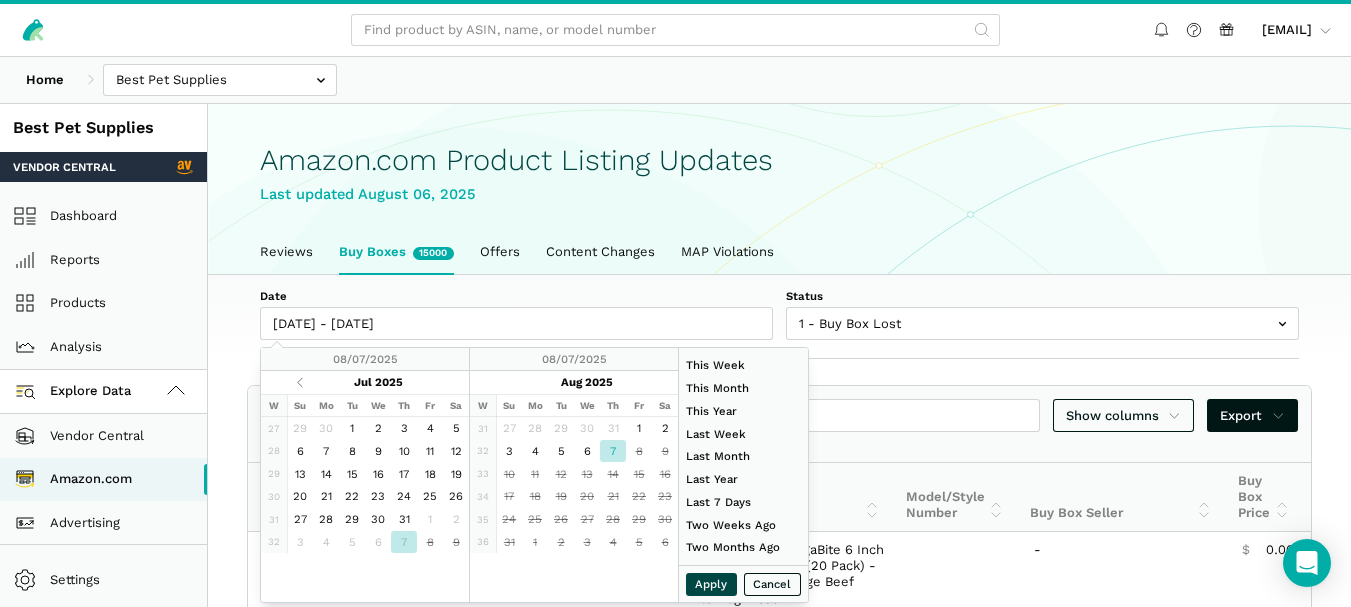 click on "Apply" at bounding box center [712, 584] 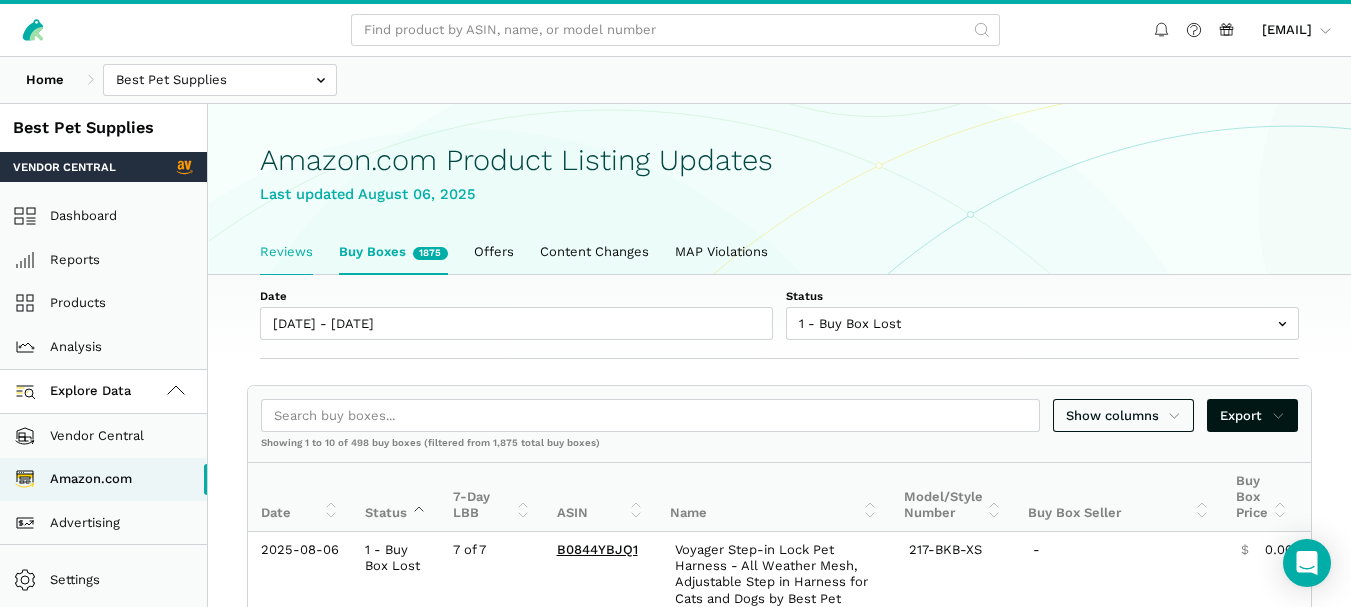 click on "Reviews" at bounding box center (286, 252) 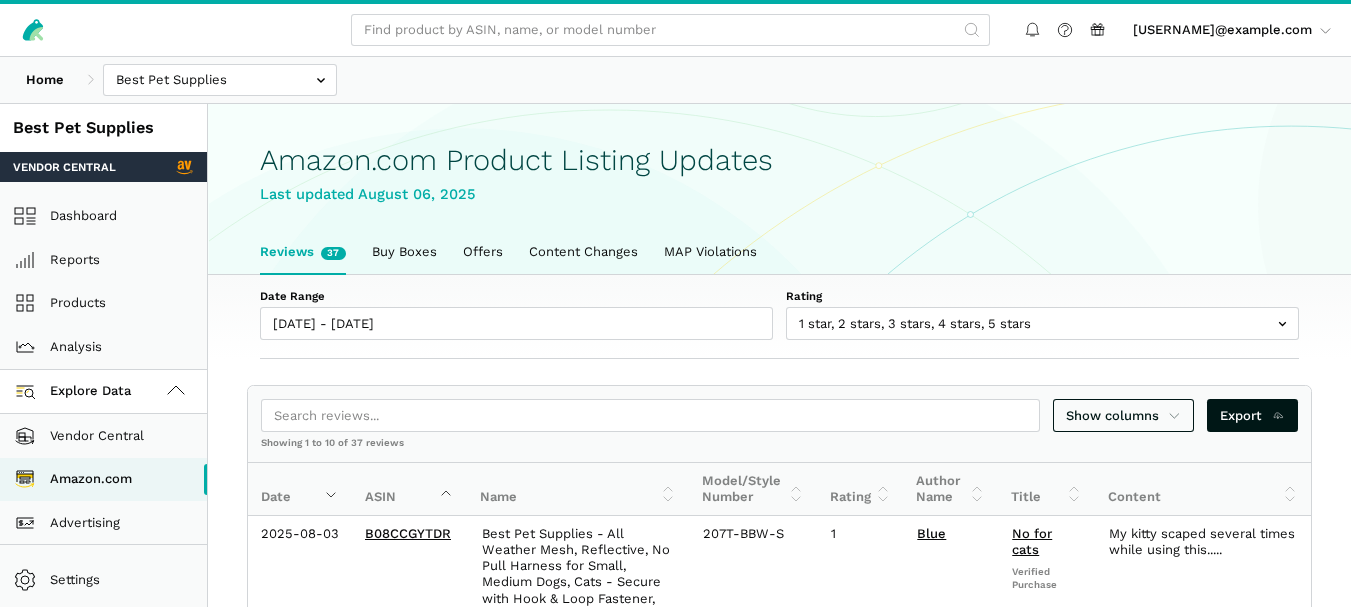 scroll, scrollTop: 0, scrollLeft: 0, axis: both 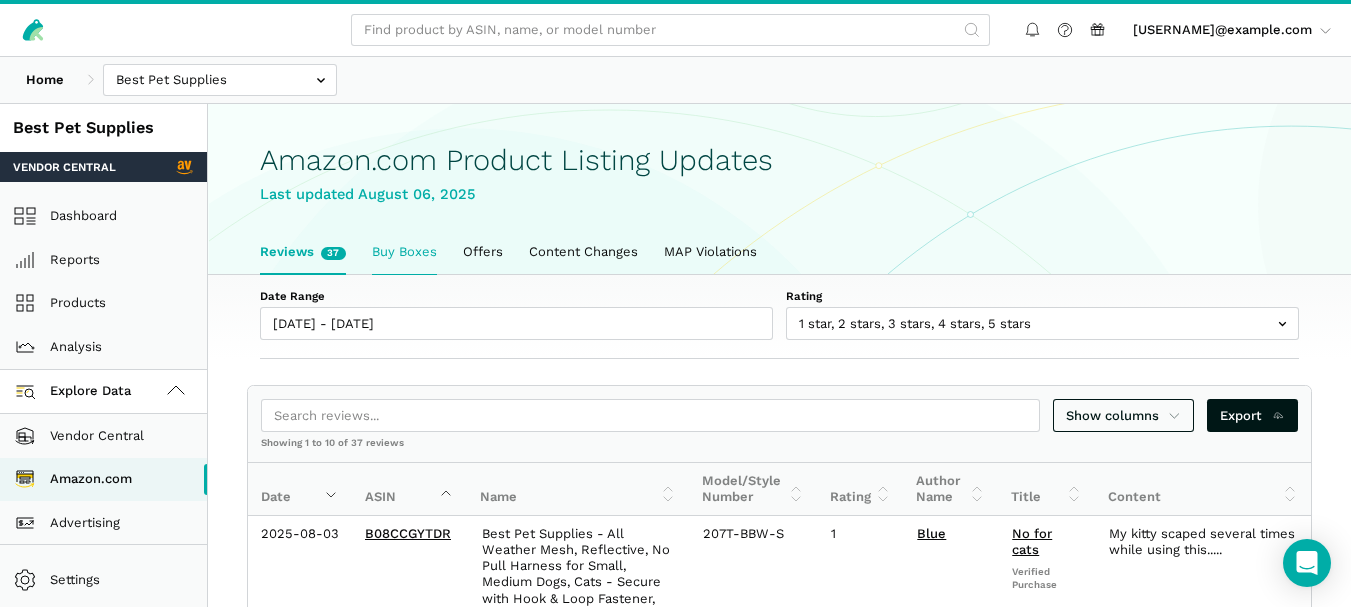 click on "Buy Boxes" at bounding box center [404, 252] 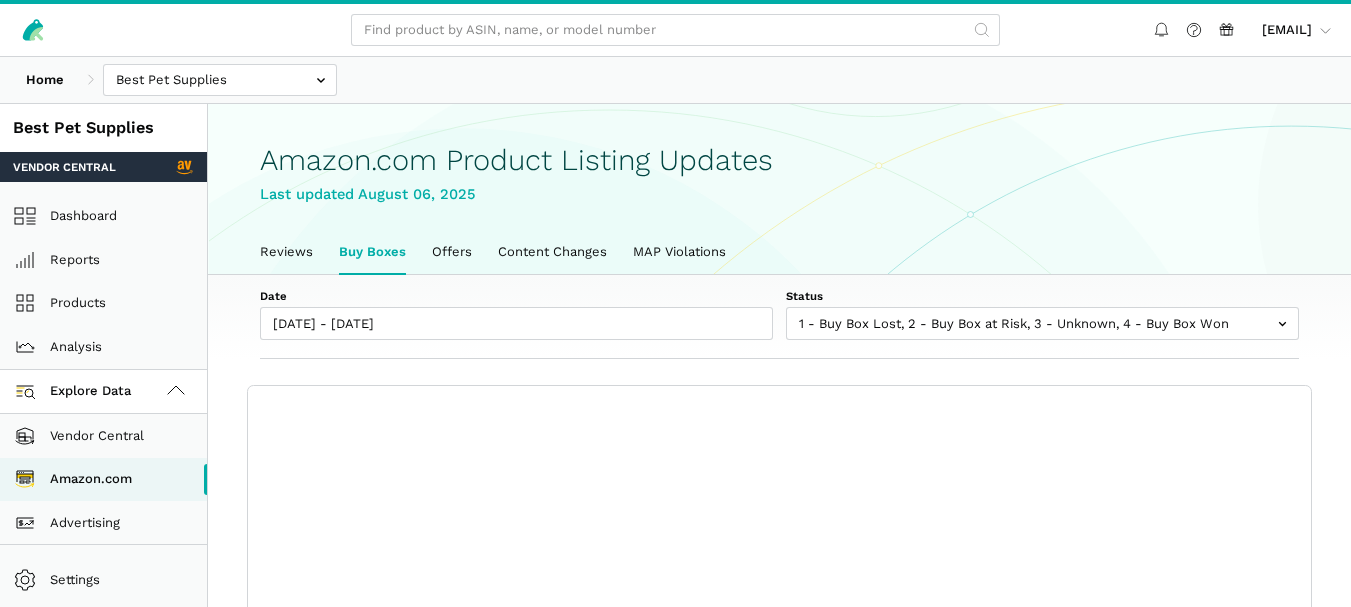 scroll, scrollTop: 0, scrollLeft: 0, axis: both 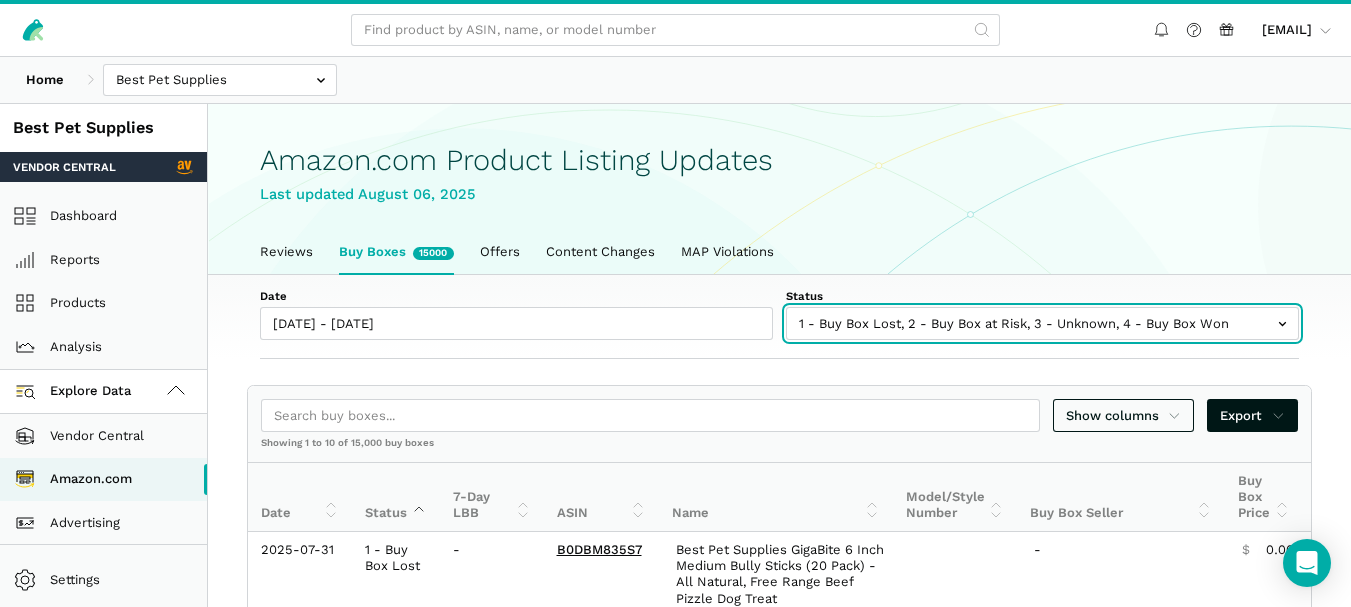 click at bounding box center [1042, 323] 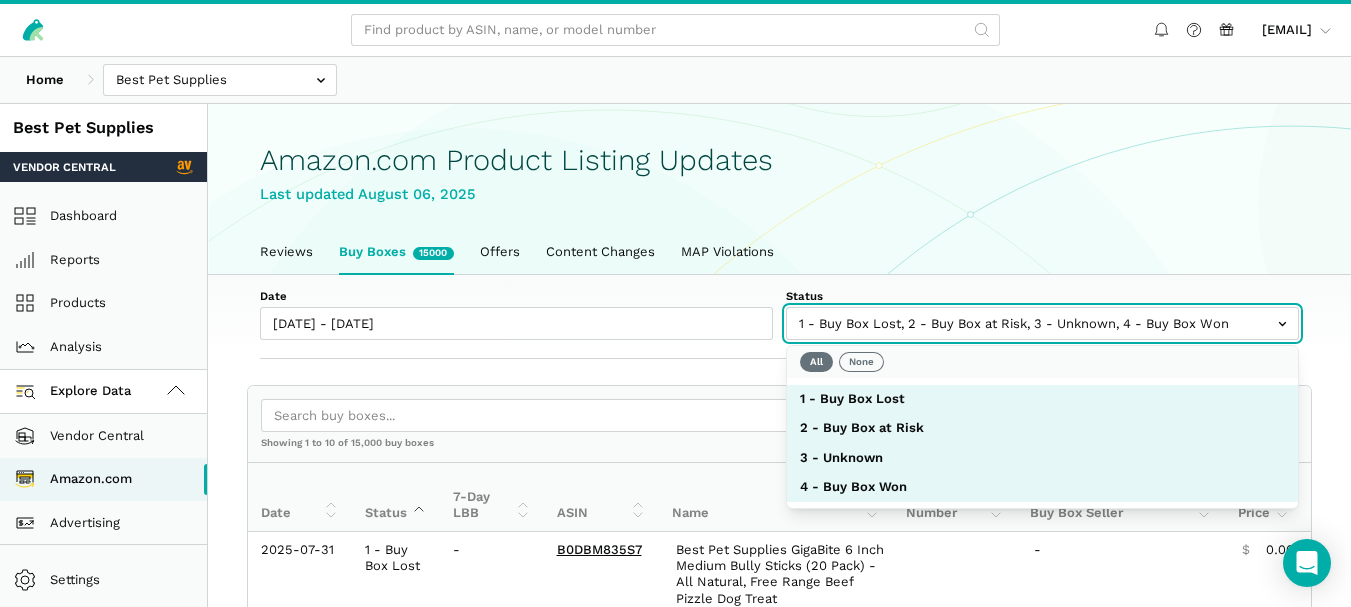click at bounding box center (1042, 323) 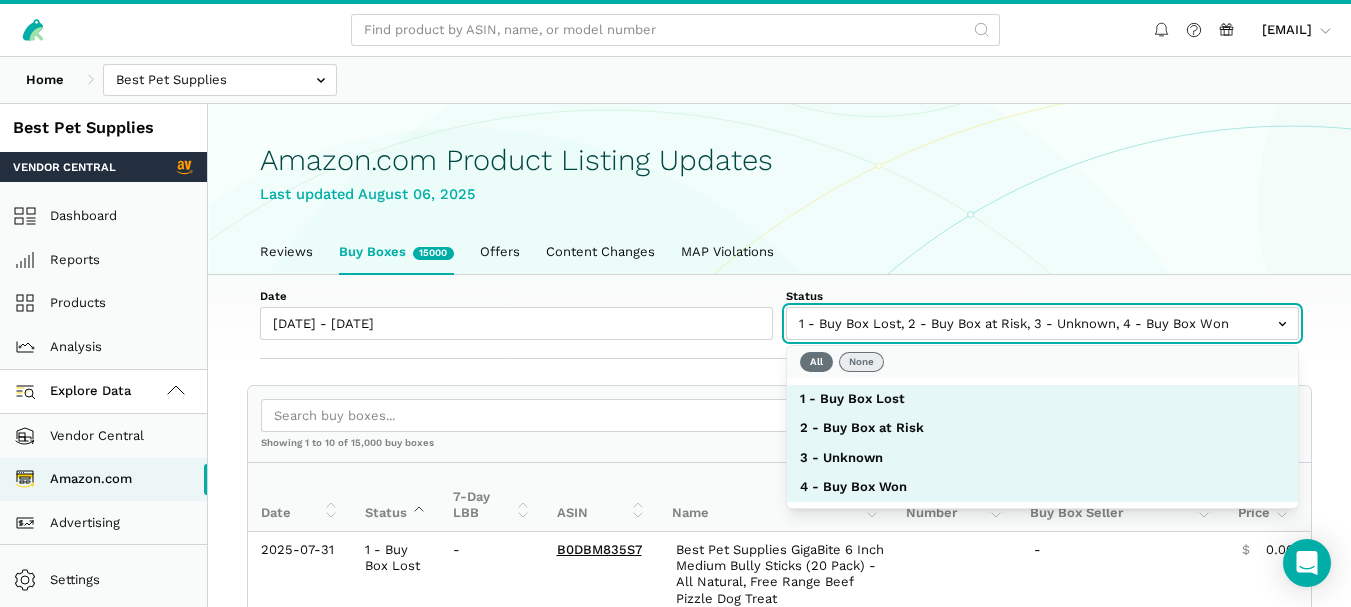 click on "None" at bounding box center (861, 362) 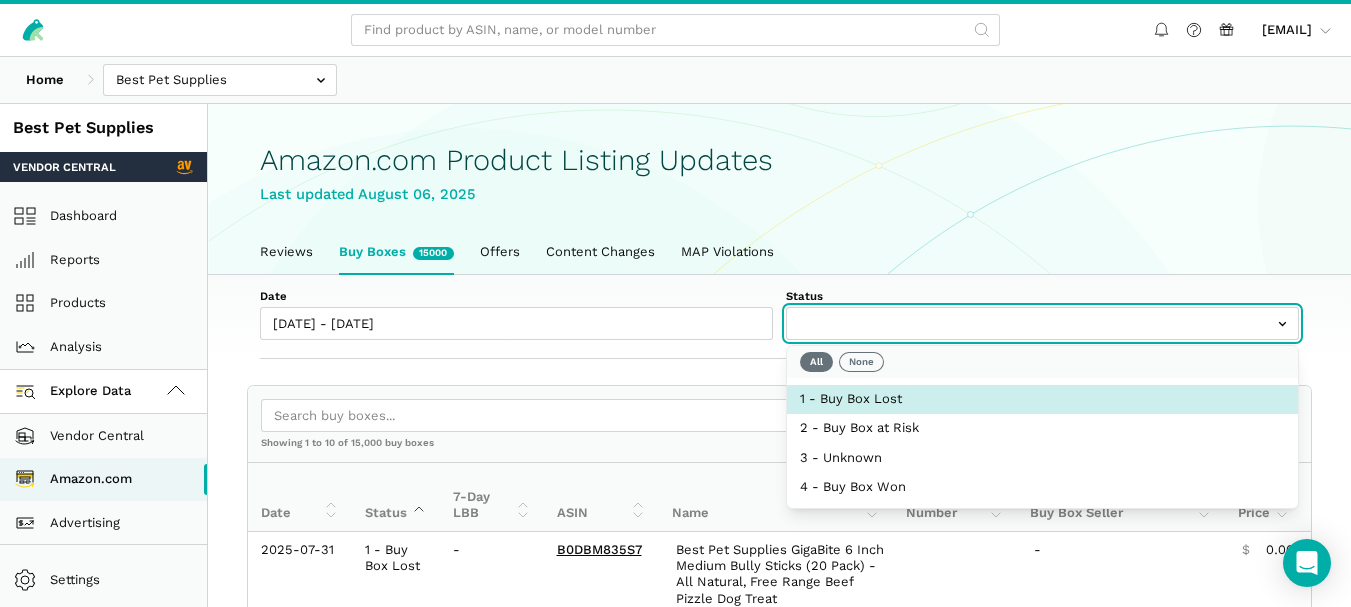 select on "1 - Buy Box Lost" 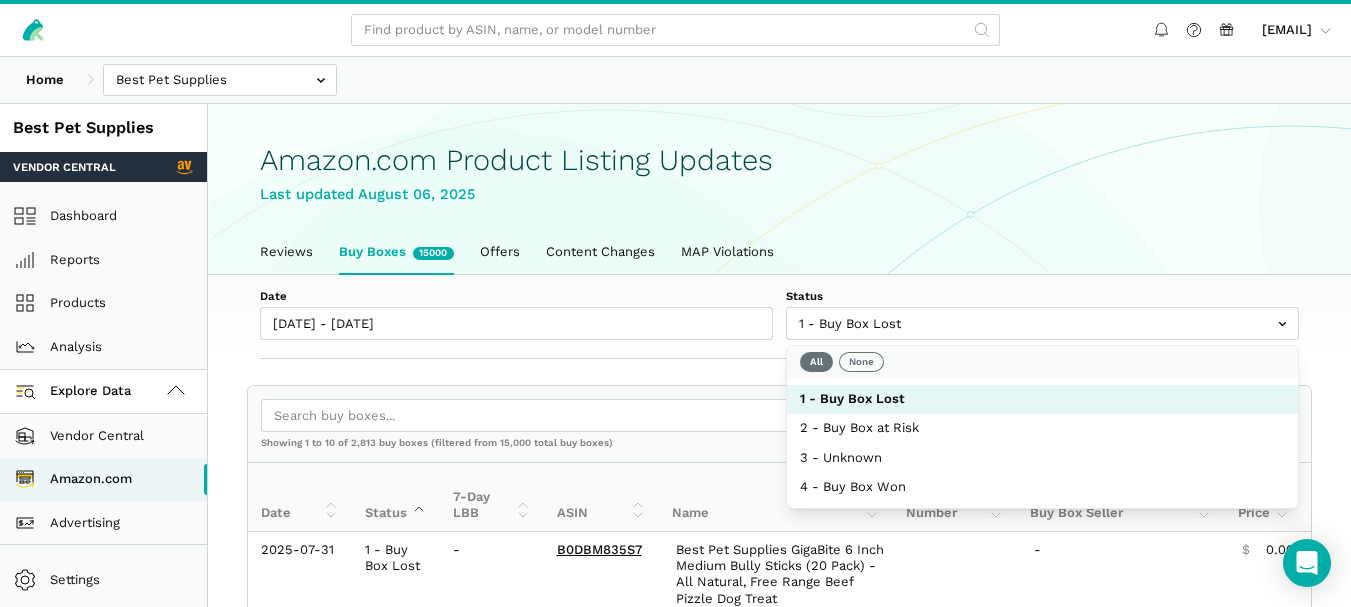 click on "Date
07/31/2025 - 08/07/2025
Status
1 - Buy Box Lost
2 - Buy Box at Risk
3 - Unknown
4 - Buy Box Won" at bounding box center [779, 317] 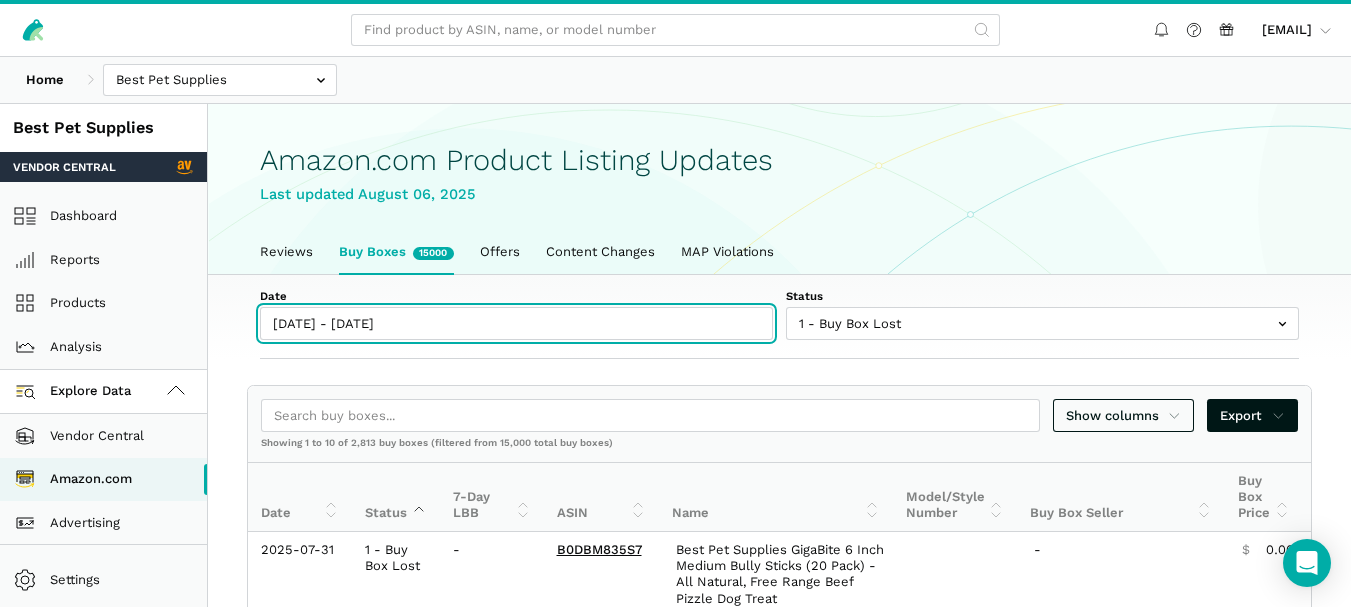 click on "[DATE] - [DATE]" at bounding box center (516, 323) 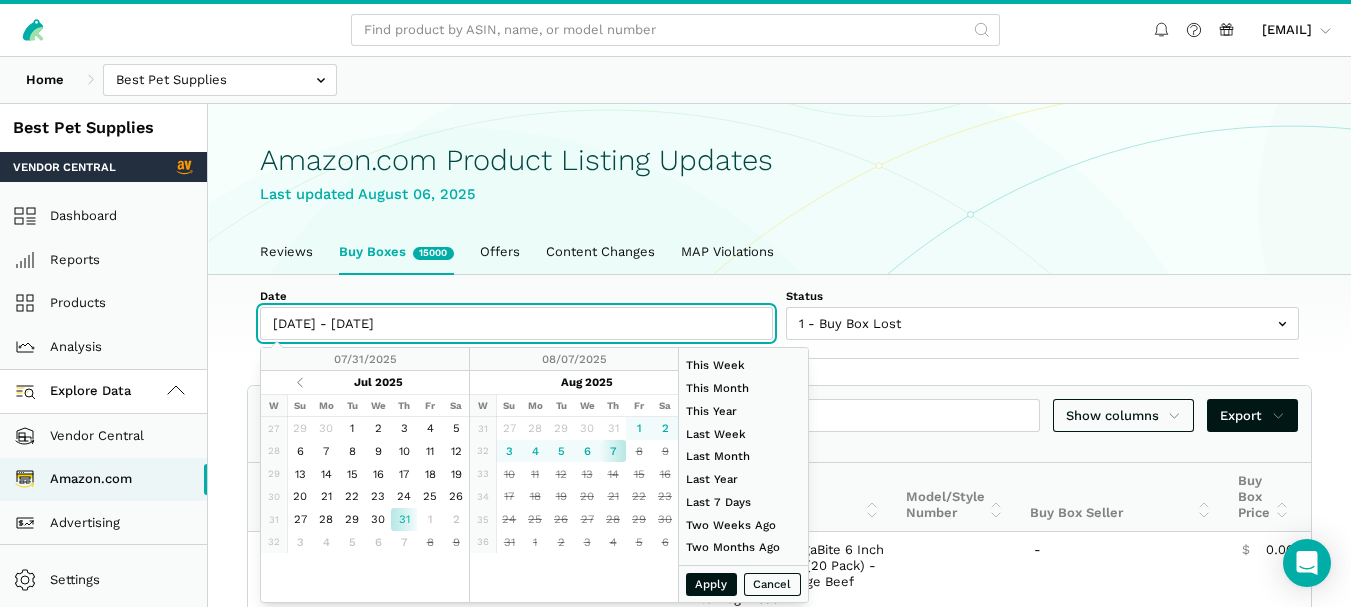 type on "08/07/2025" 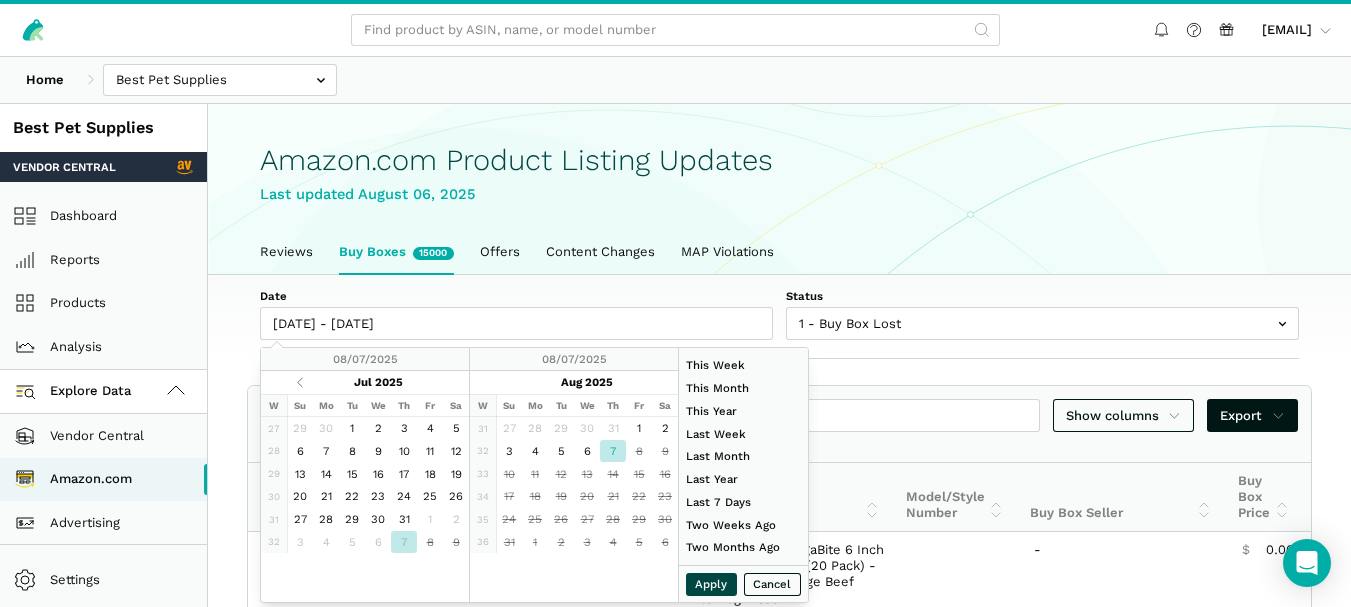 click on "Apply" at bounding box center [712, 584] 